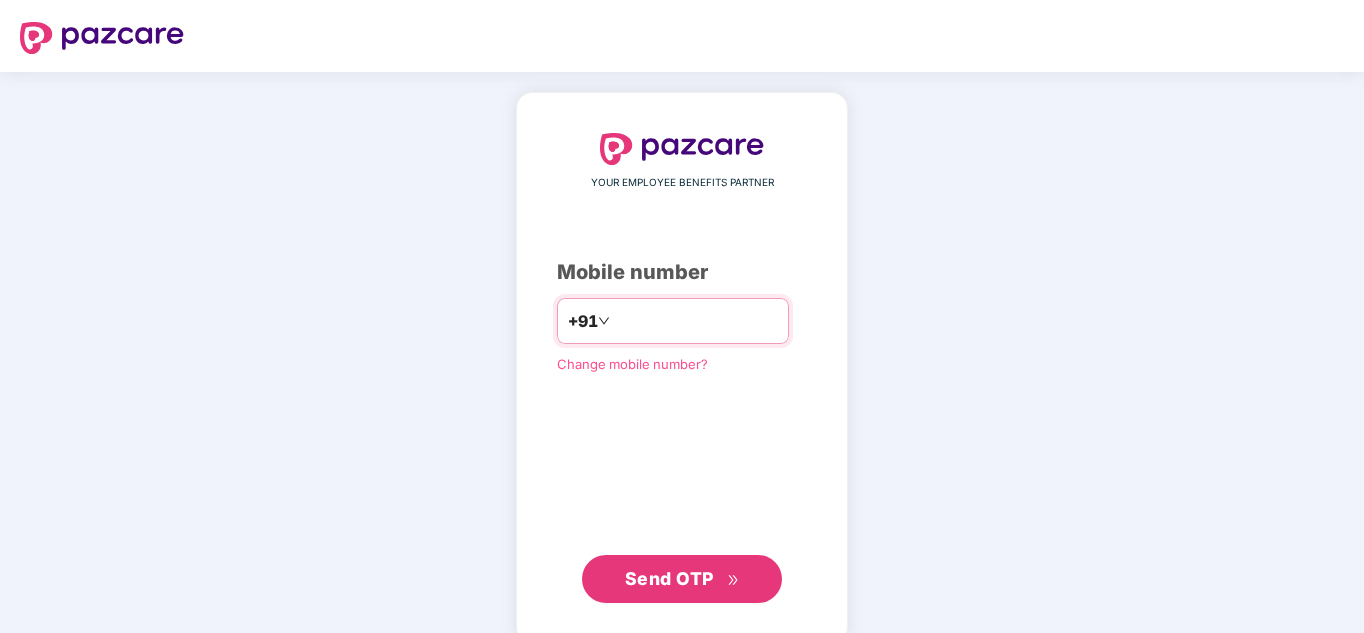 scroll, scrollTop: 0, scrollLeft: 0, axis: both 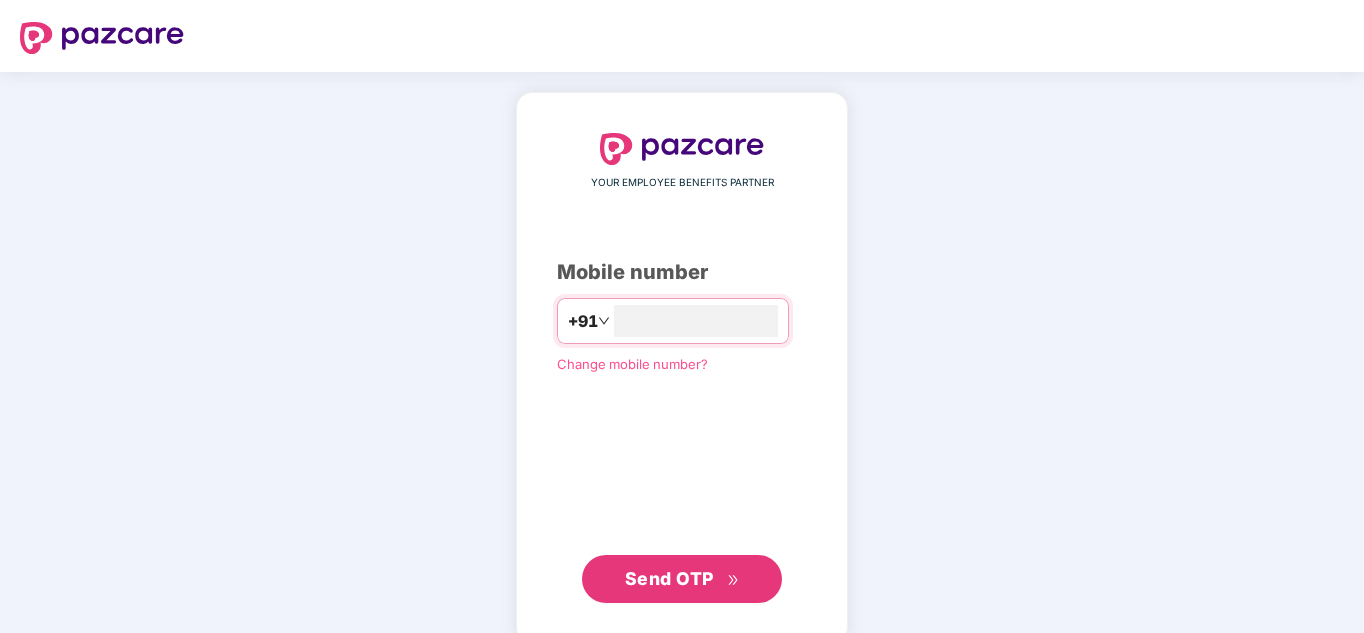 type on "**********" 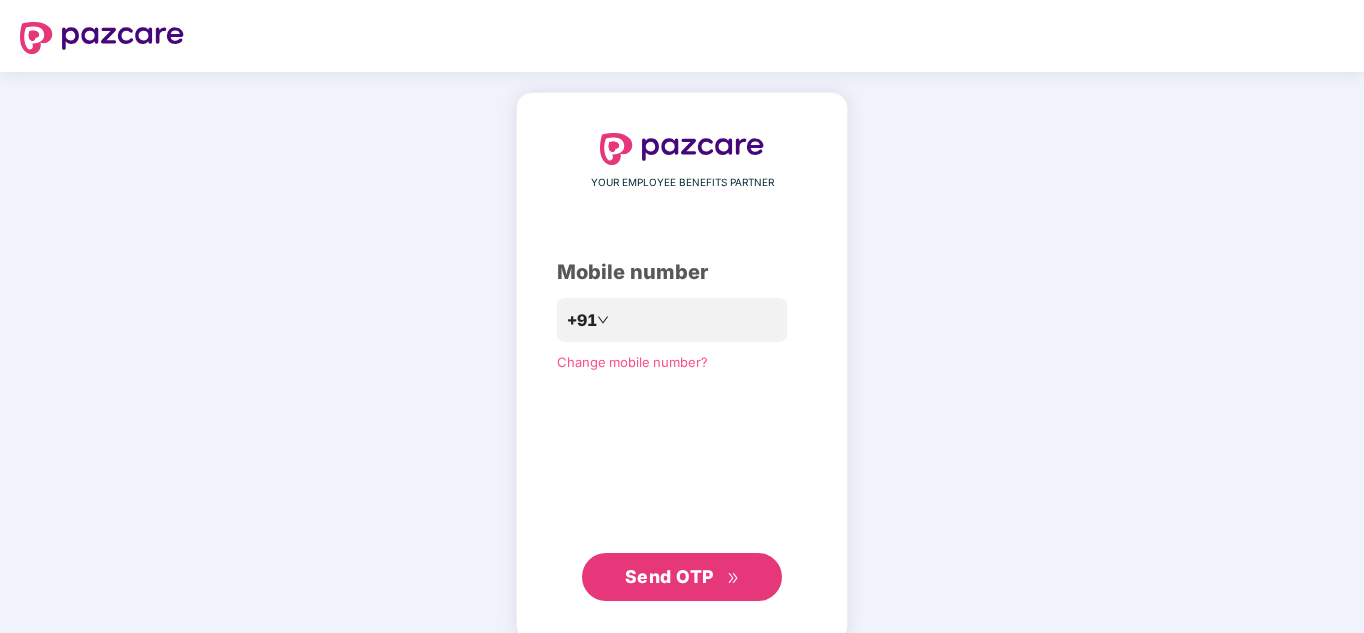 click on "Send OTP" at bounding box center [669, 576] 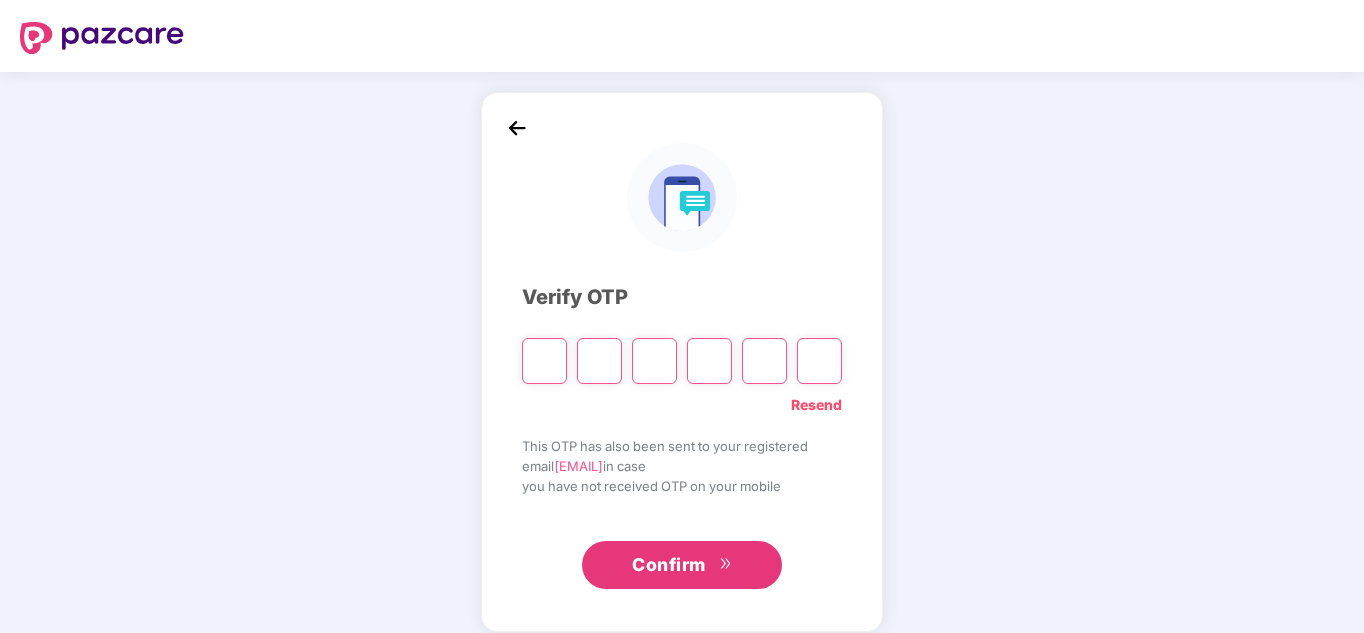 type on "*" 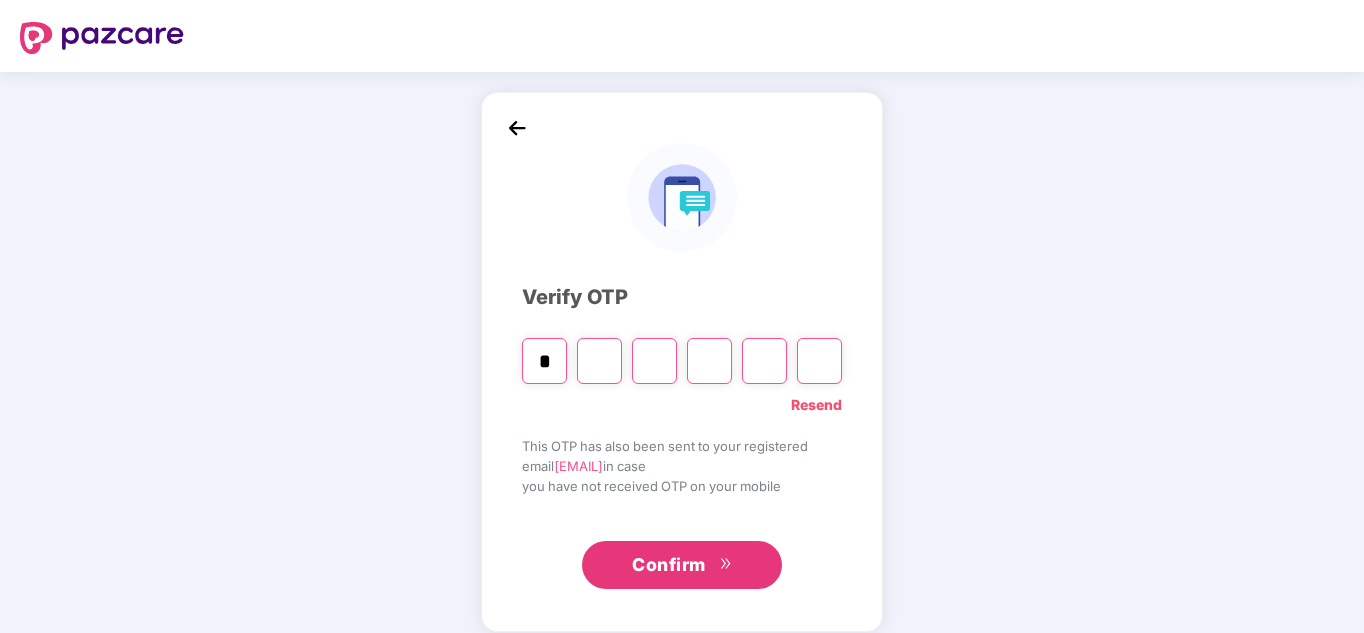 type on "*" 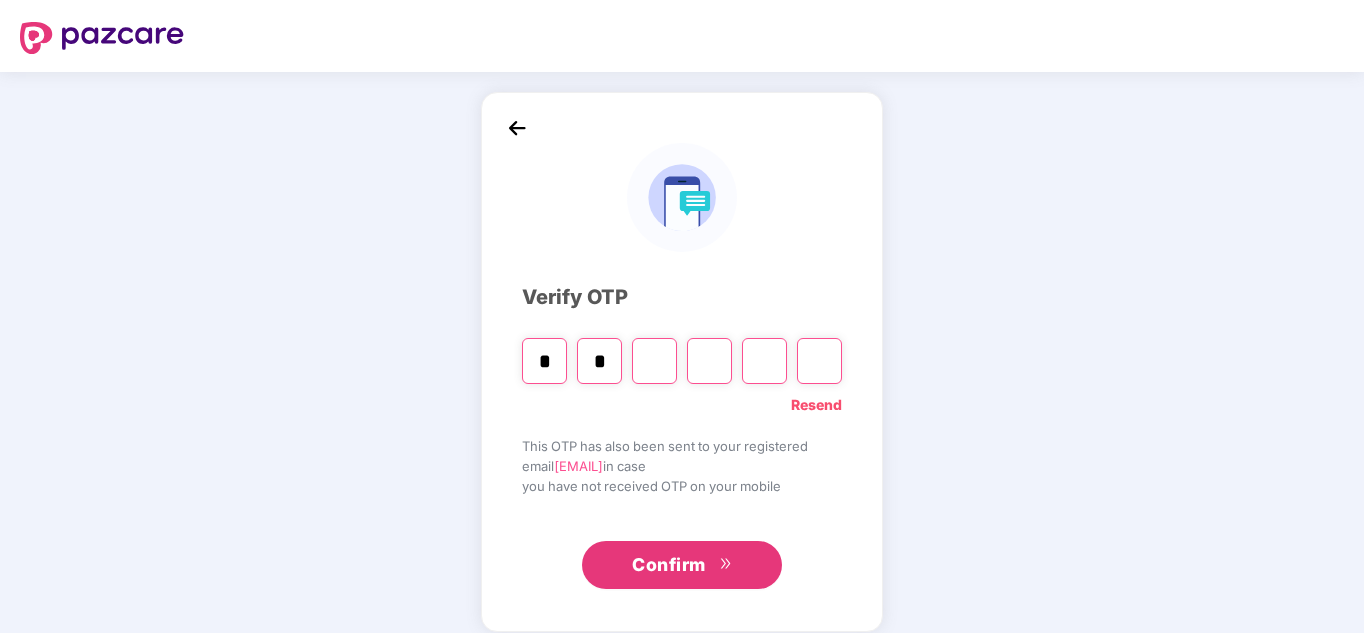 type on "*" 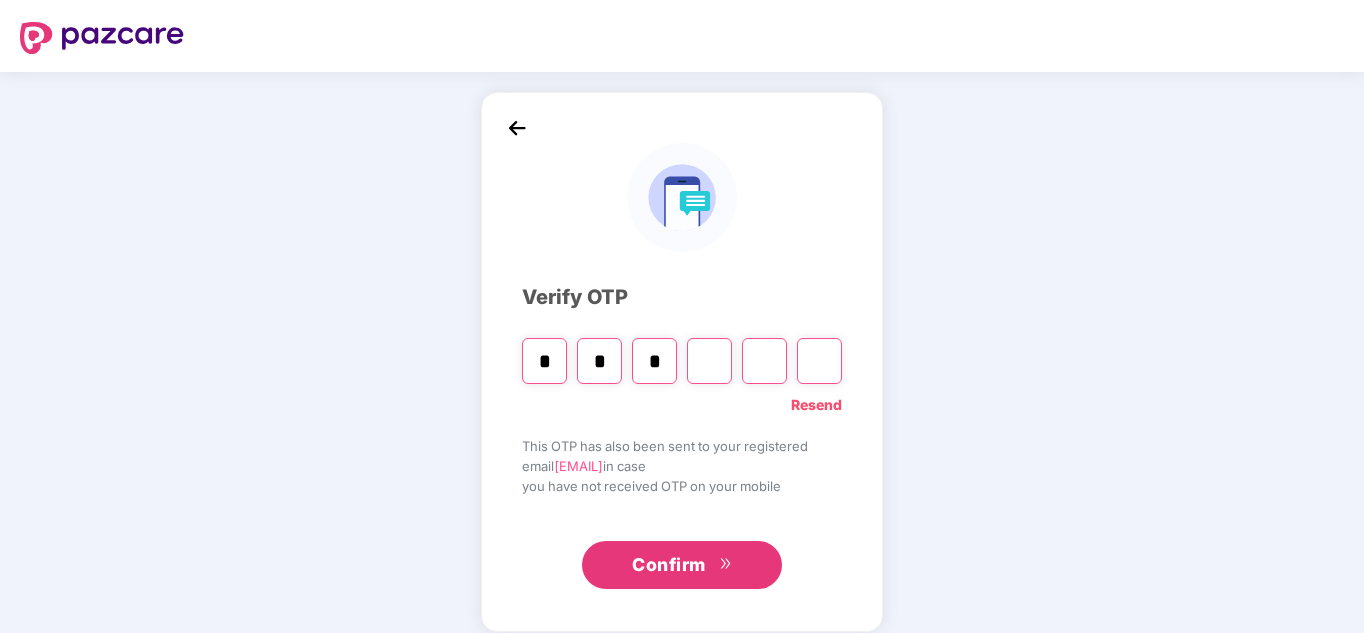 type on "*" 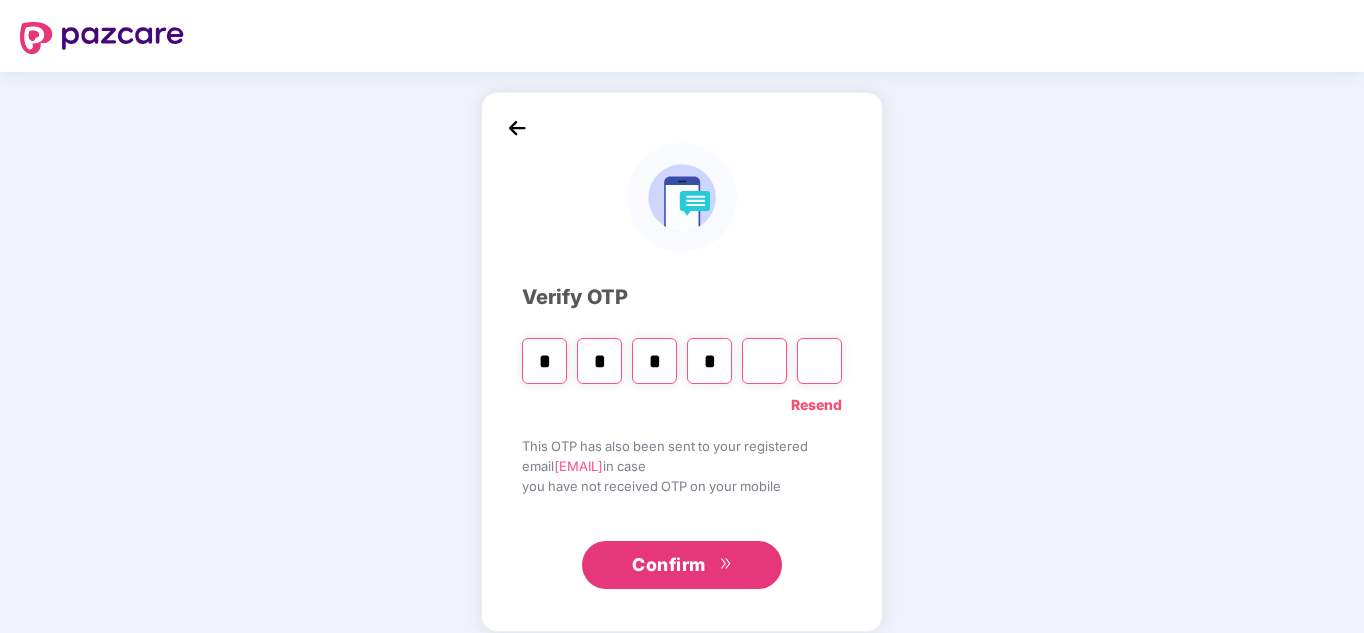 type on "*" 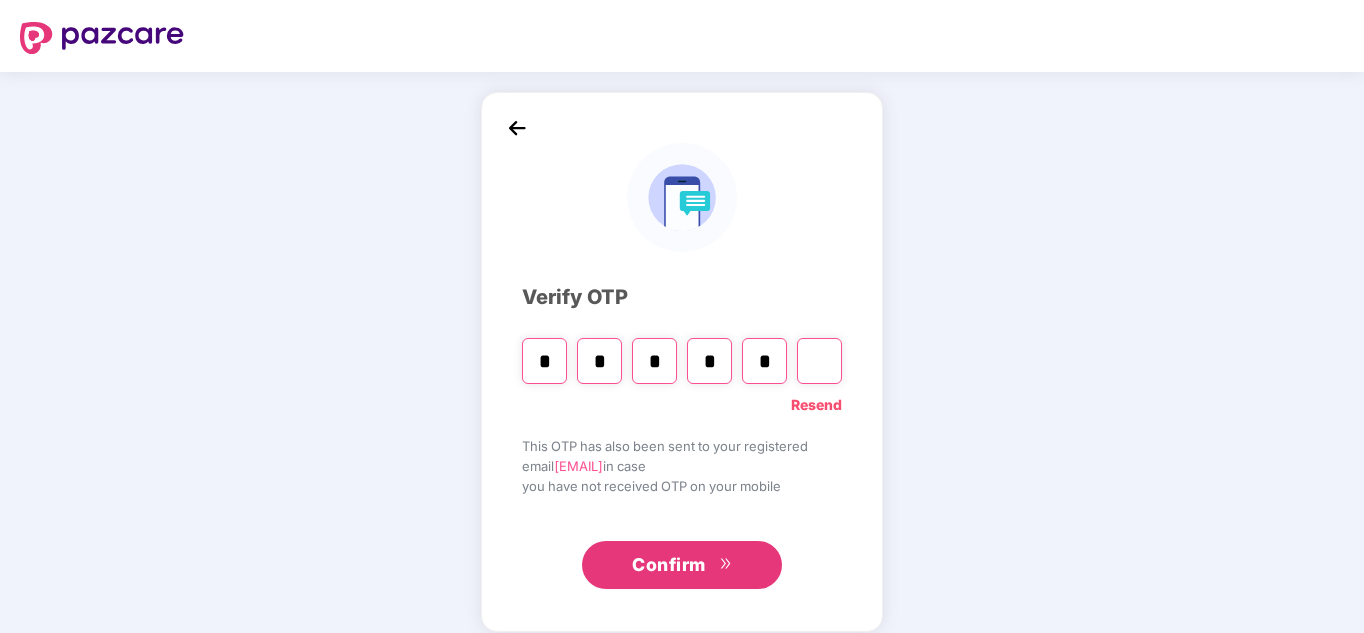 type on "*" 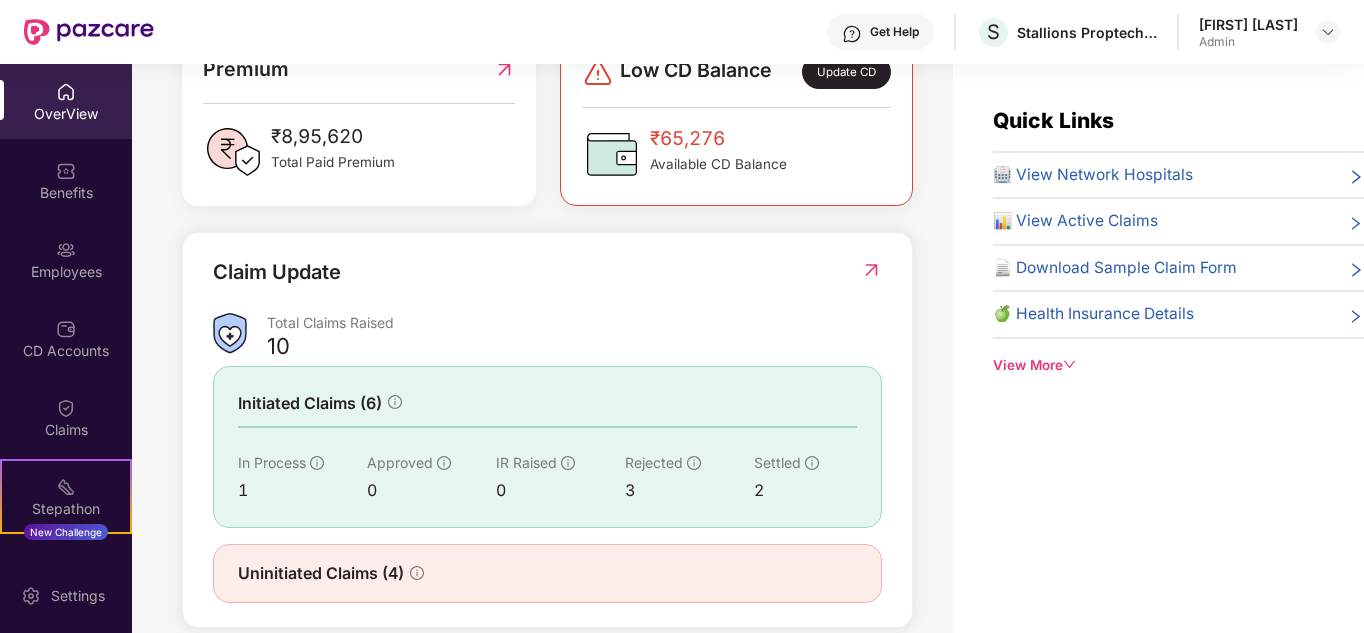 scroll, scrollTop: 592, scrollLeft: 0, axis: vertical 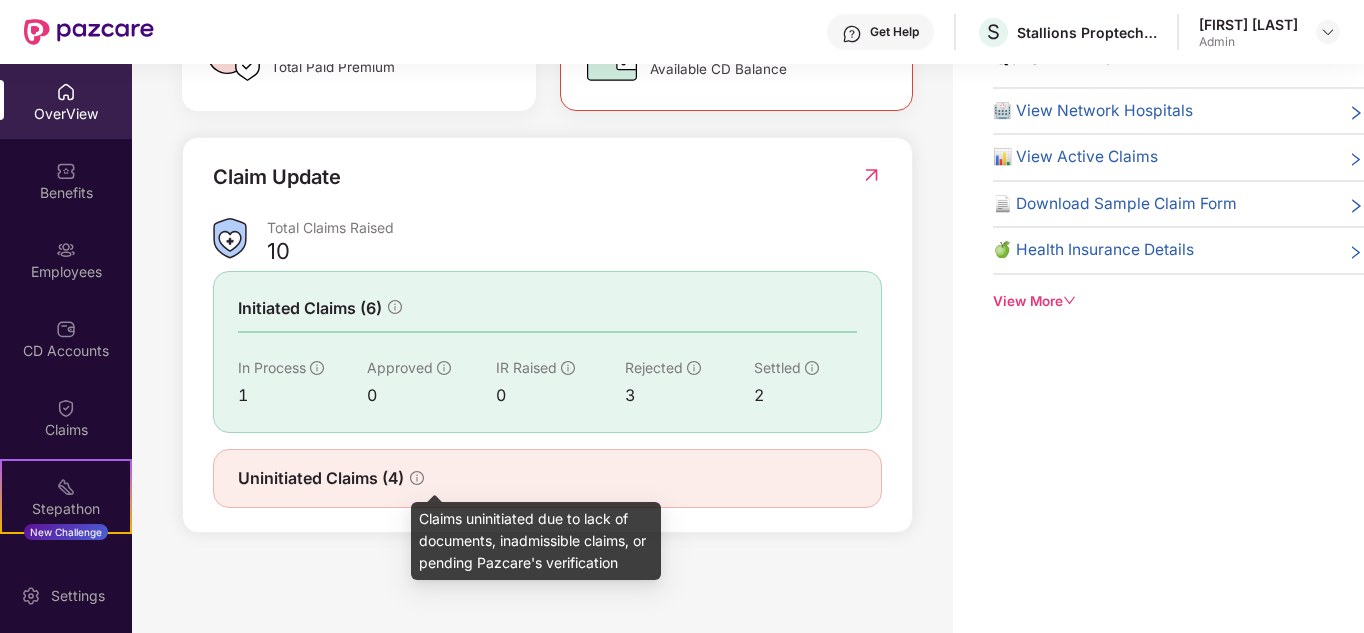 click 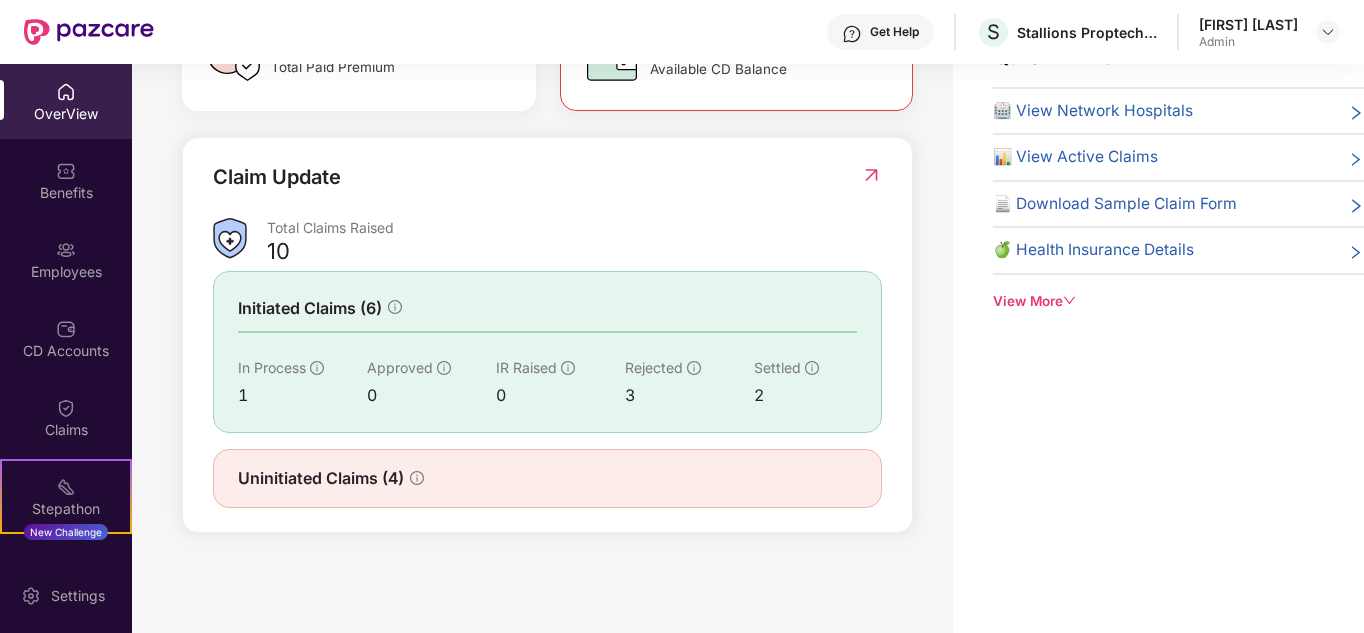 click on "Uninitiated Claims (4)" at bounding box center (321, 478) 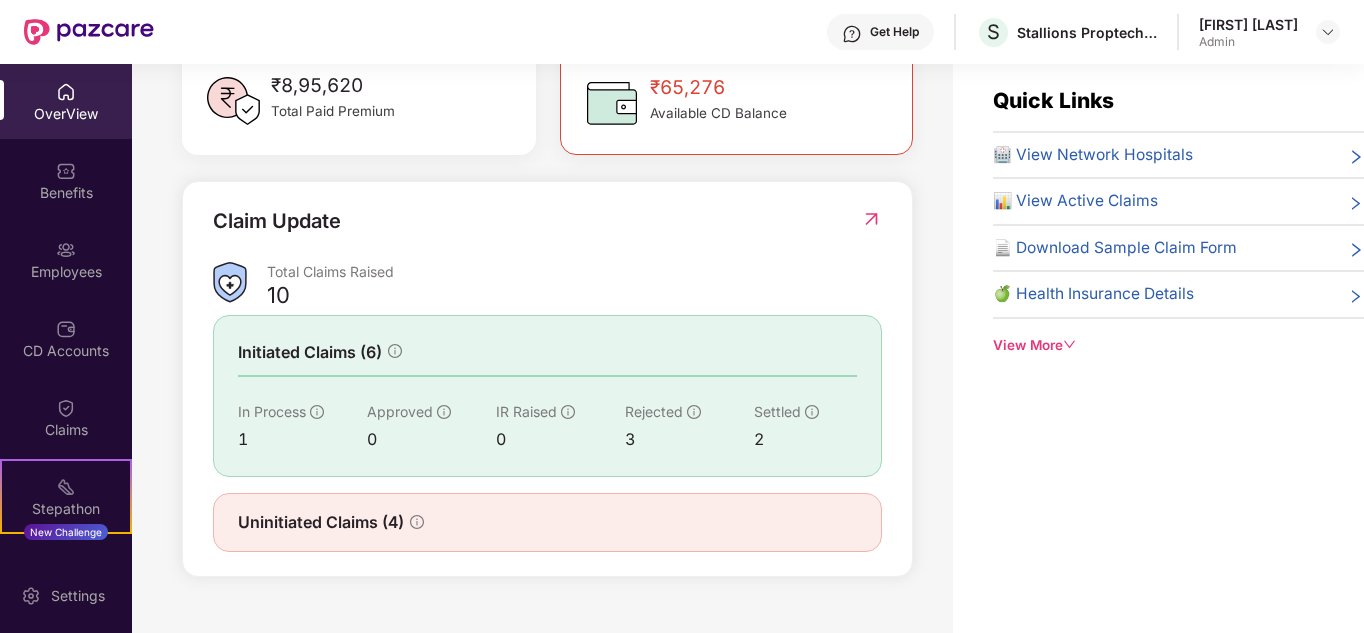 scroll, scrollTop: 0, scrollLeft: 0, axis: both 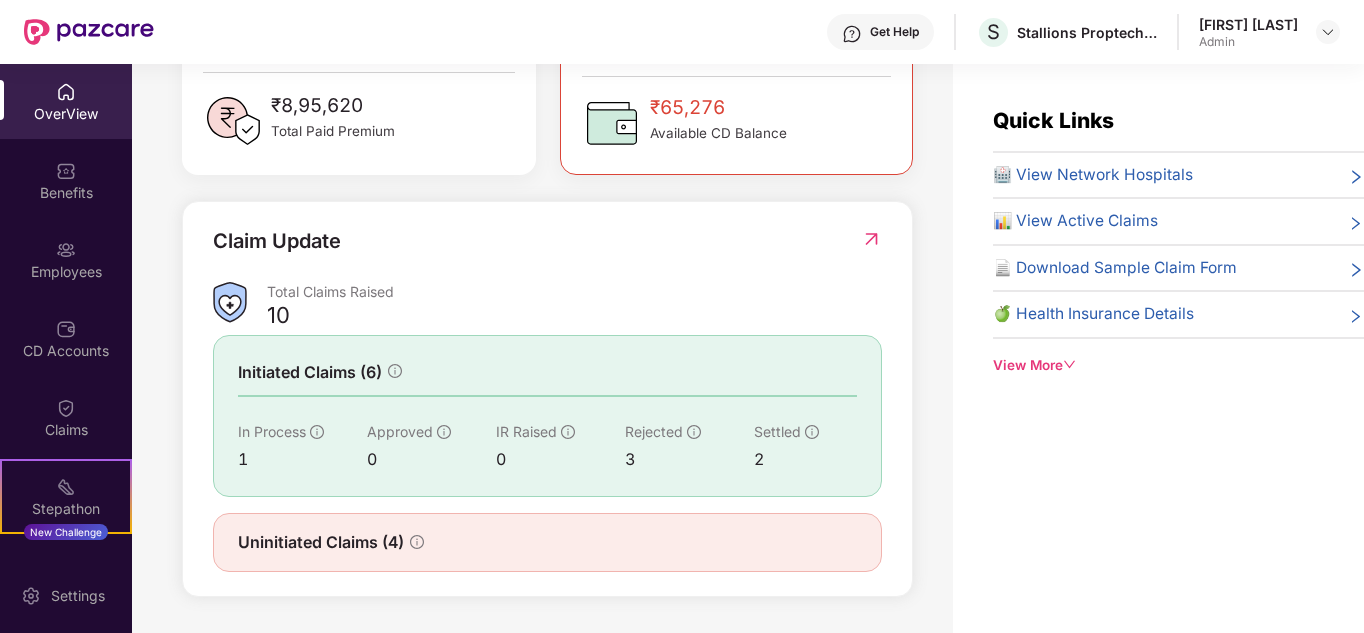 click on "View More" at bounding box center (1178, 365) 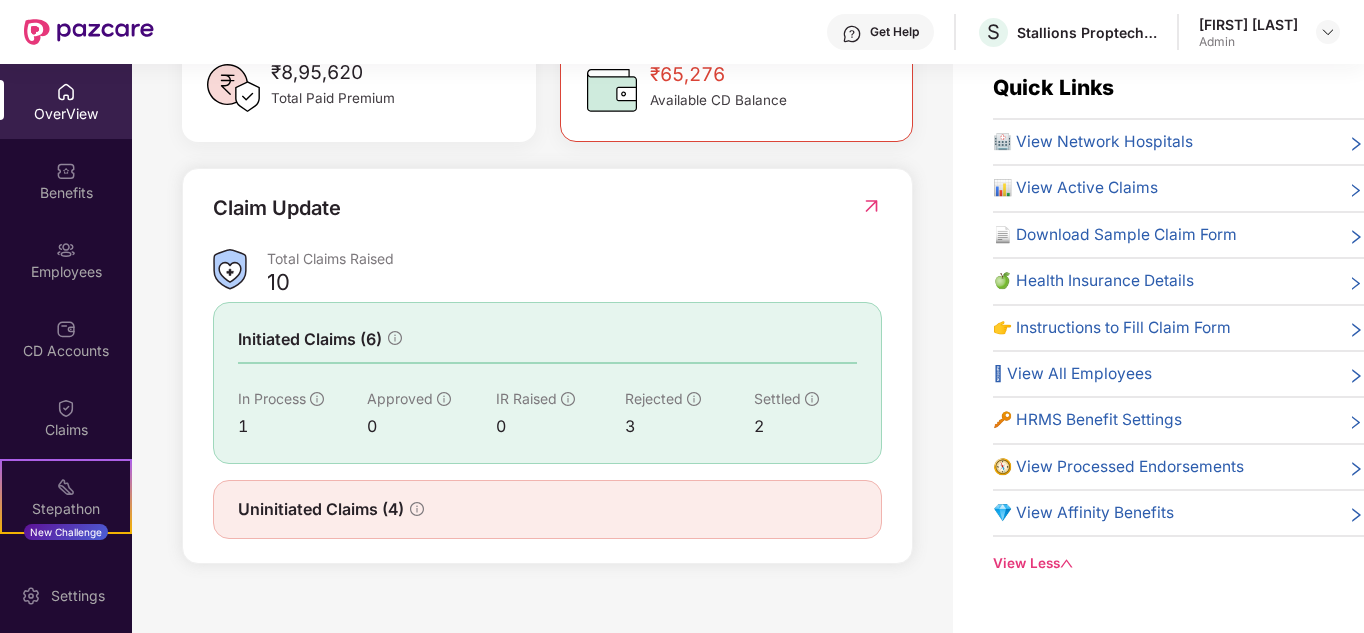 scroll, scrollTop: 64, scrollLeft: 0, axis: vertical 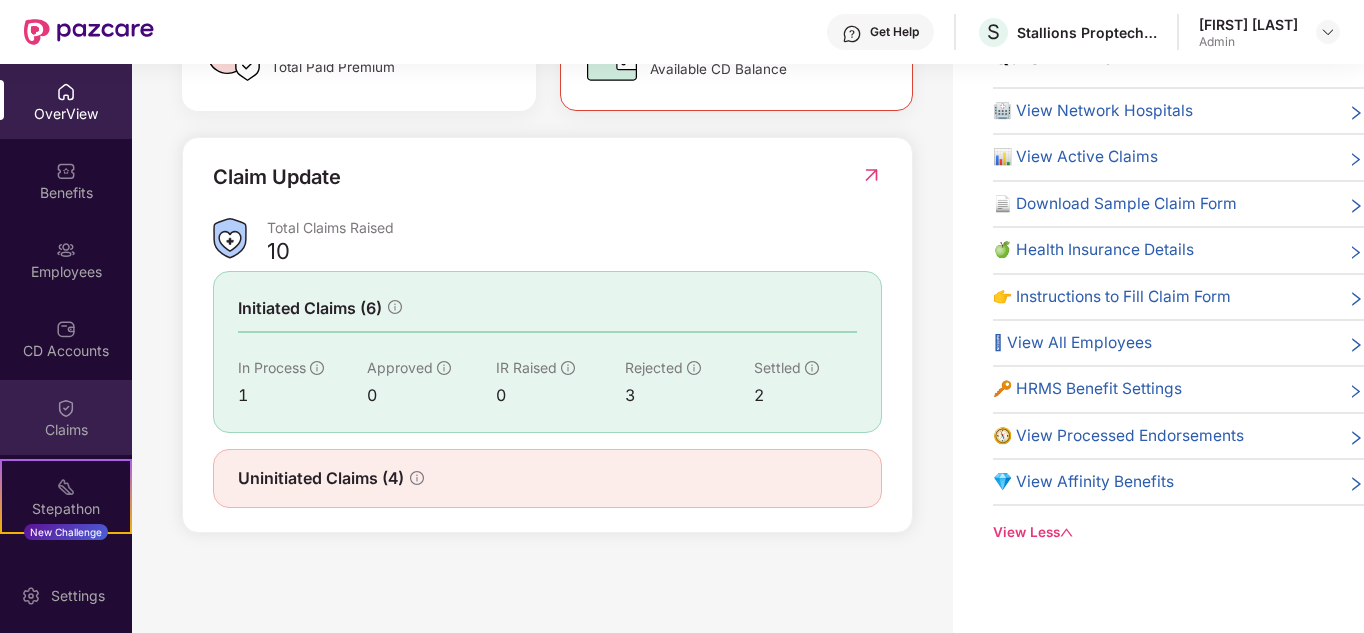 click on "Claims" at bounding box center [66, 430] 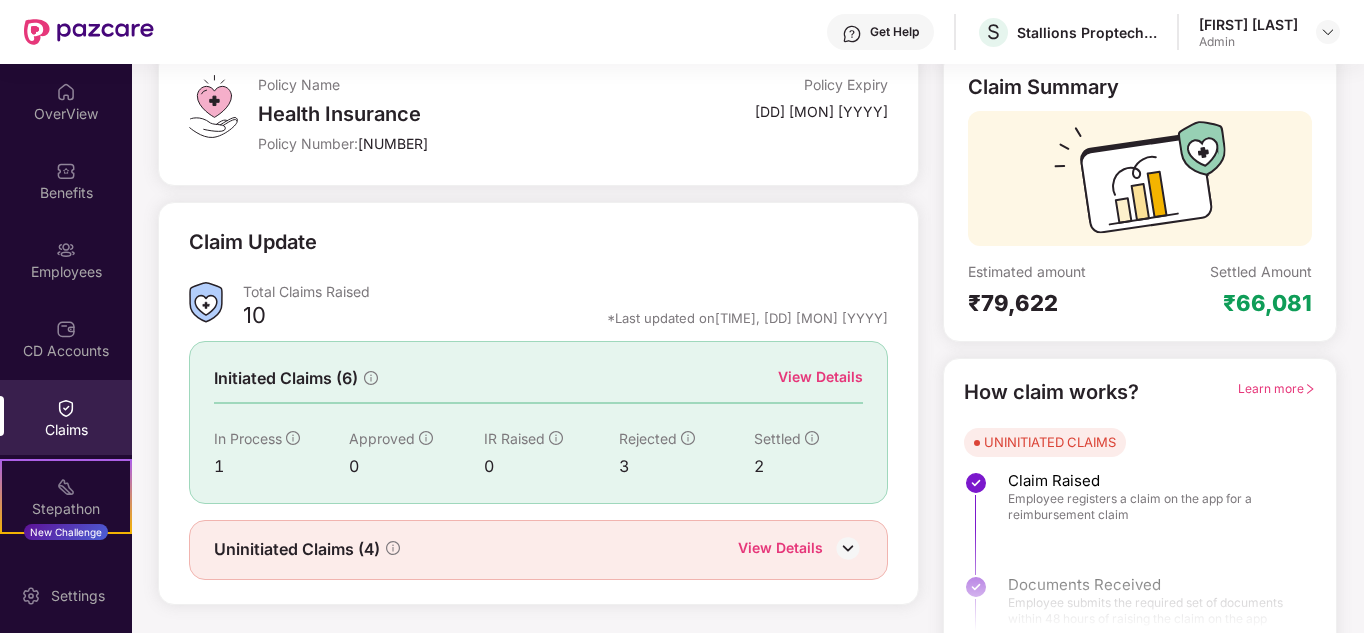 scroll, scrollTop: 150, scrollLeft: 0, axis: vertical 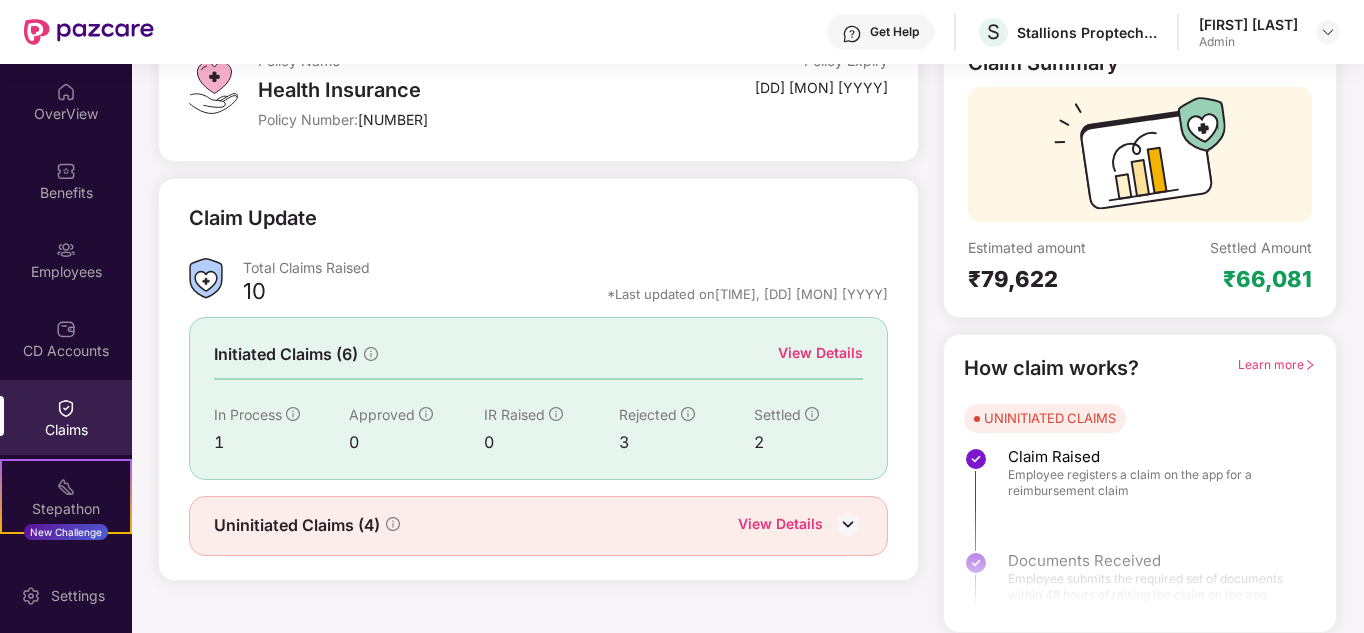 click on "View Details" at bounding box center [820, 353] 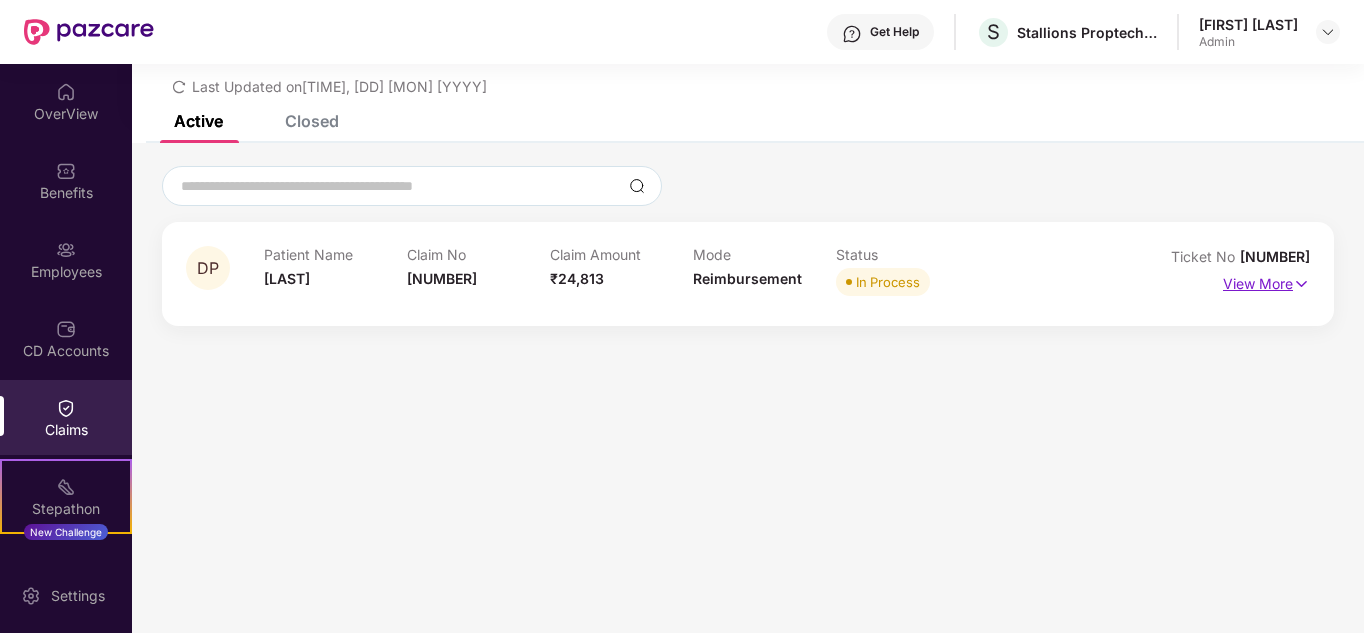 click at bounding box center (1301, 284) 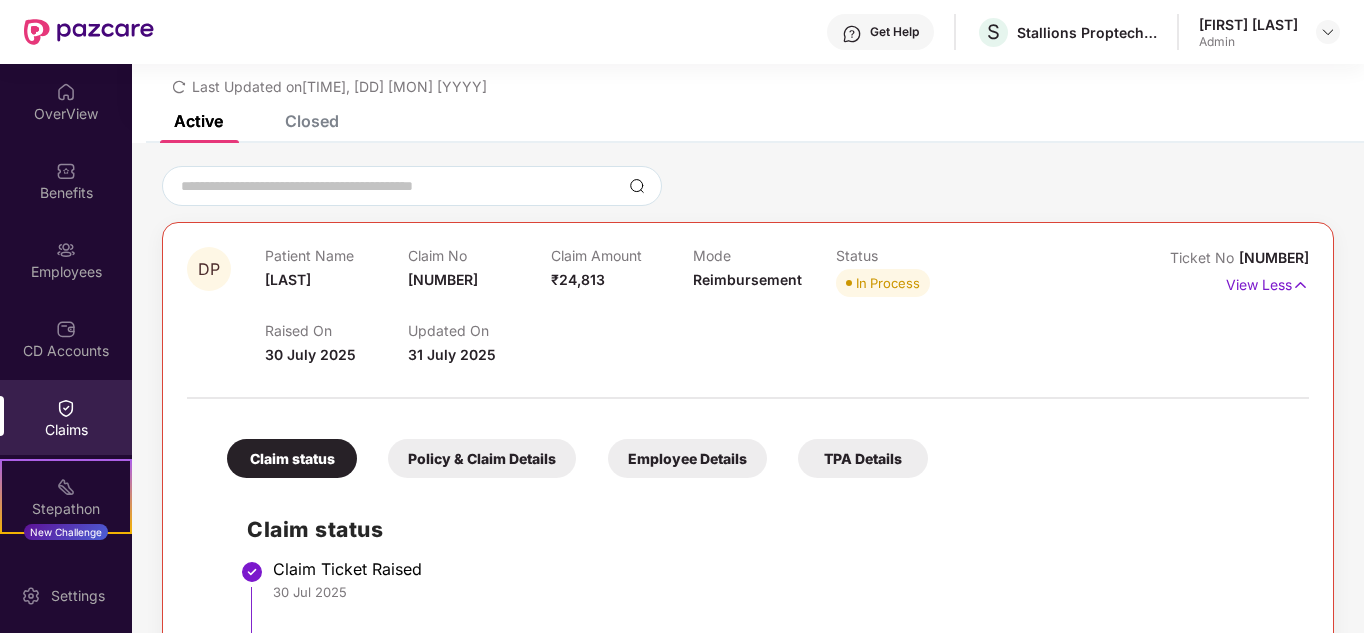 click on "Closed" at bounding box center (312, 121) 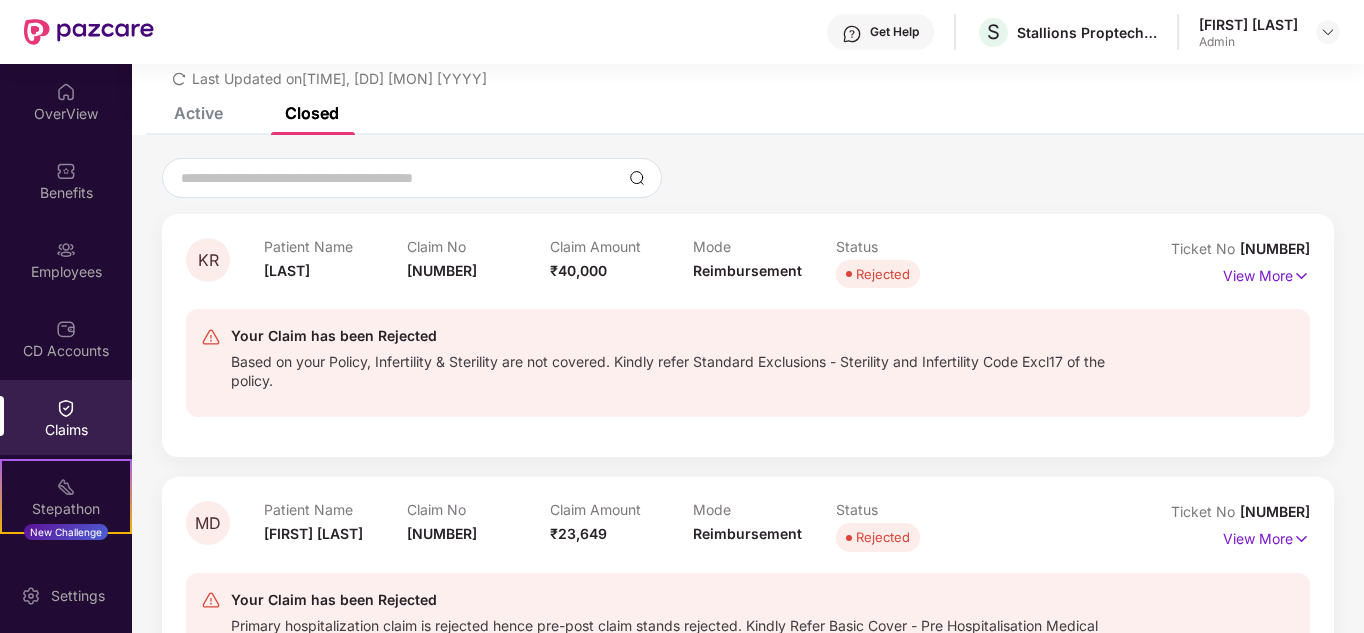 scroll, scrollTop: 0, scrollLeft: 0, axis: both 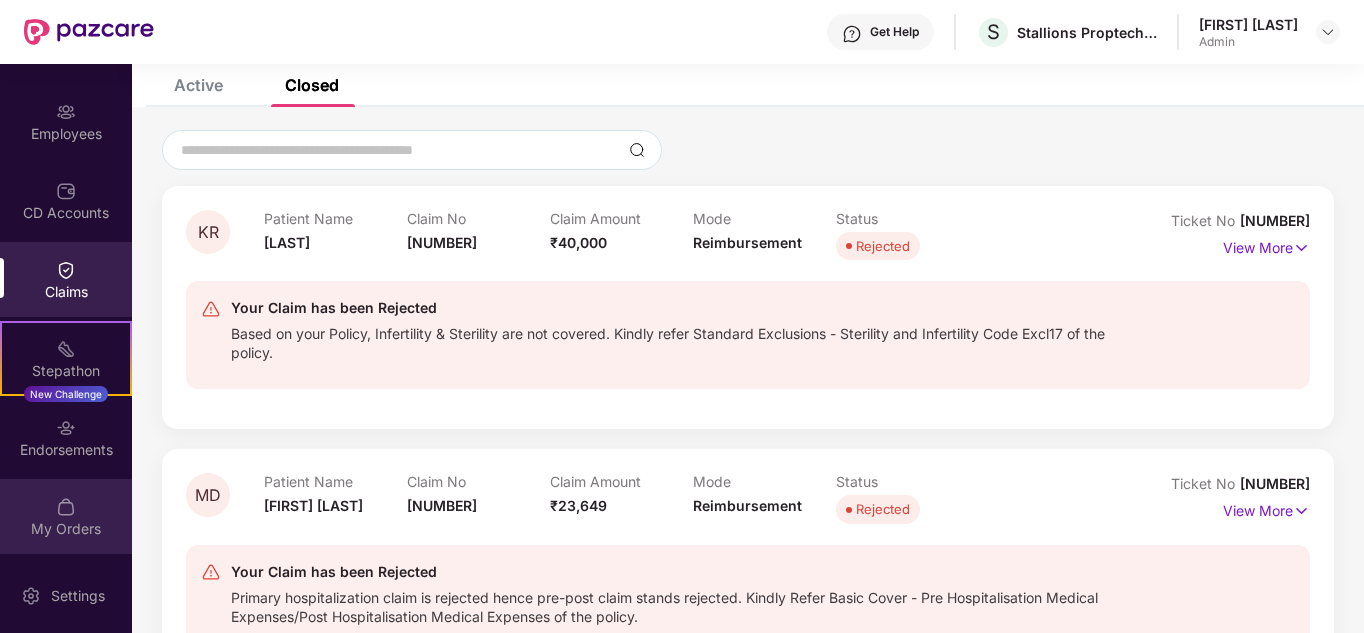 click on "My Orders" at bounding box center (66, 516) 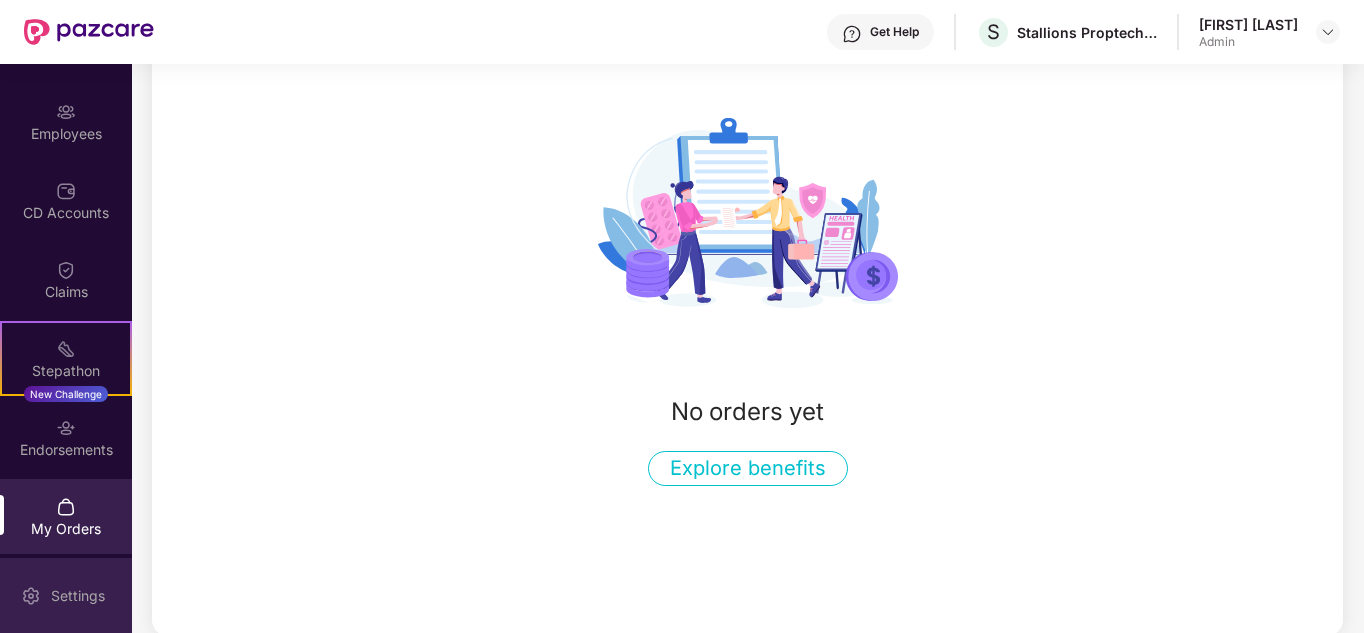 scroll, scrollTop: 227, scrollLeft: 0, axis: vertical 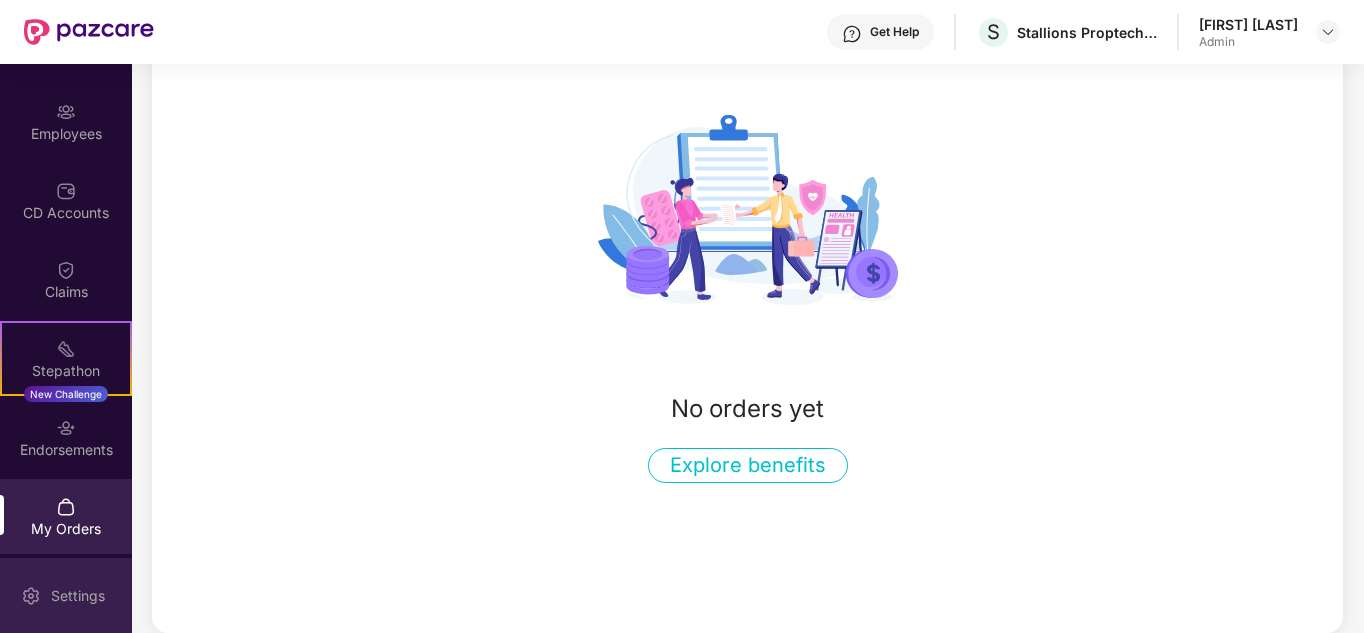 click on "Settings" at bounding box center [78, 596] 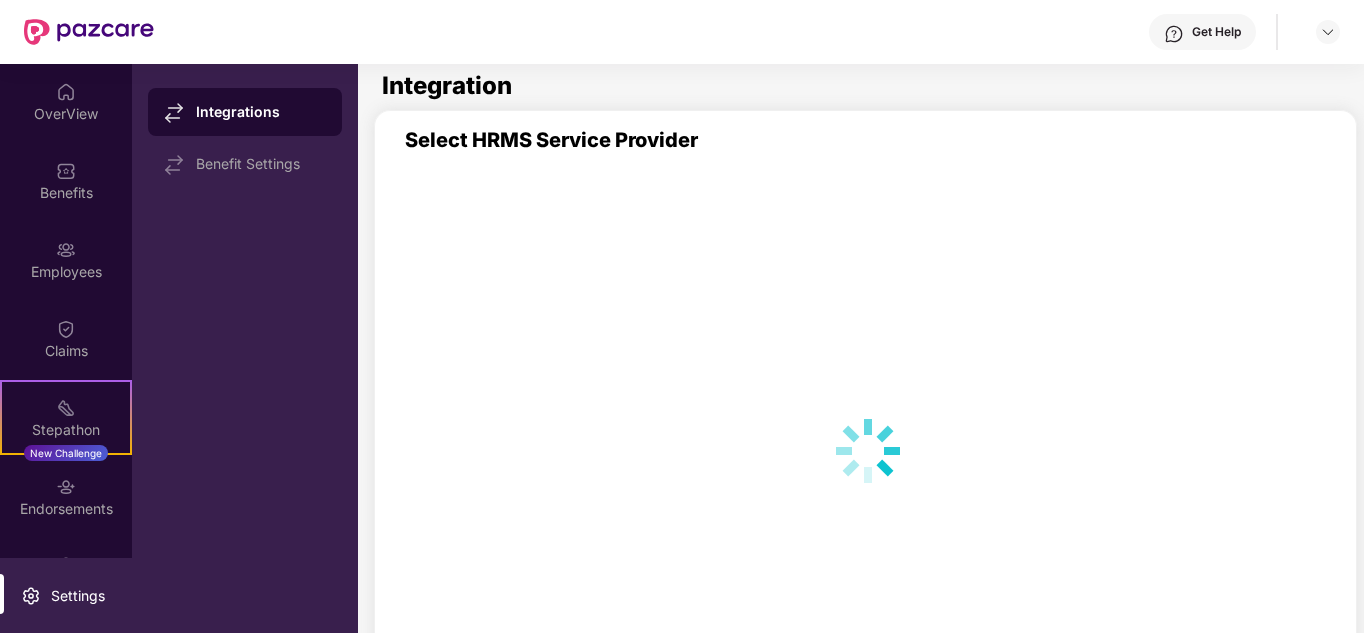 scroll, scrollTop: 0, scrollLeft: 0, axis: both 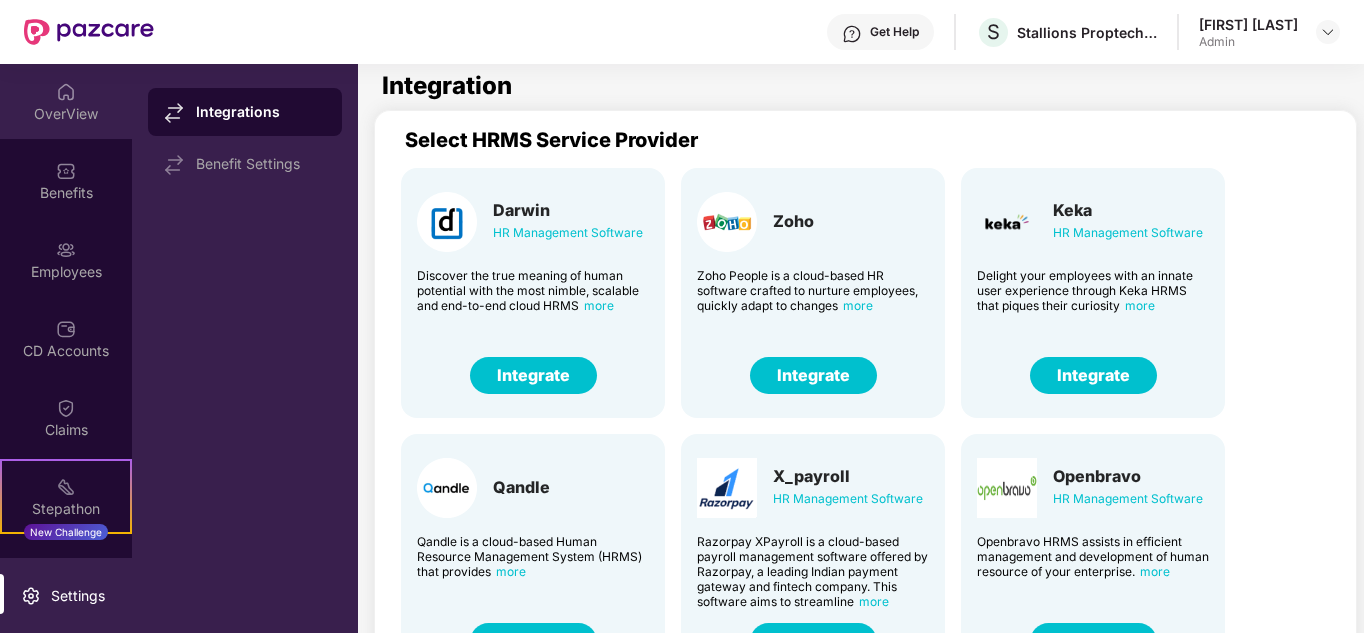 click on "OverView" at bounding box center [66, 114] 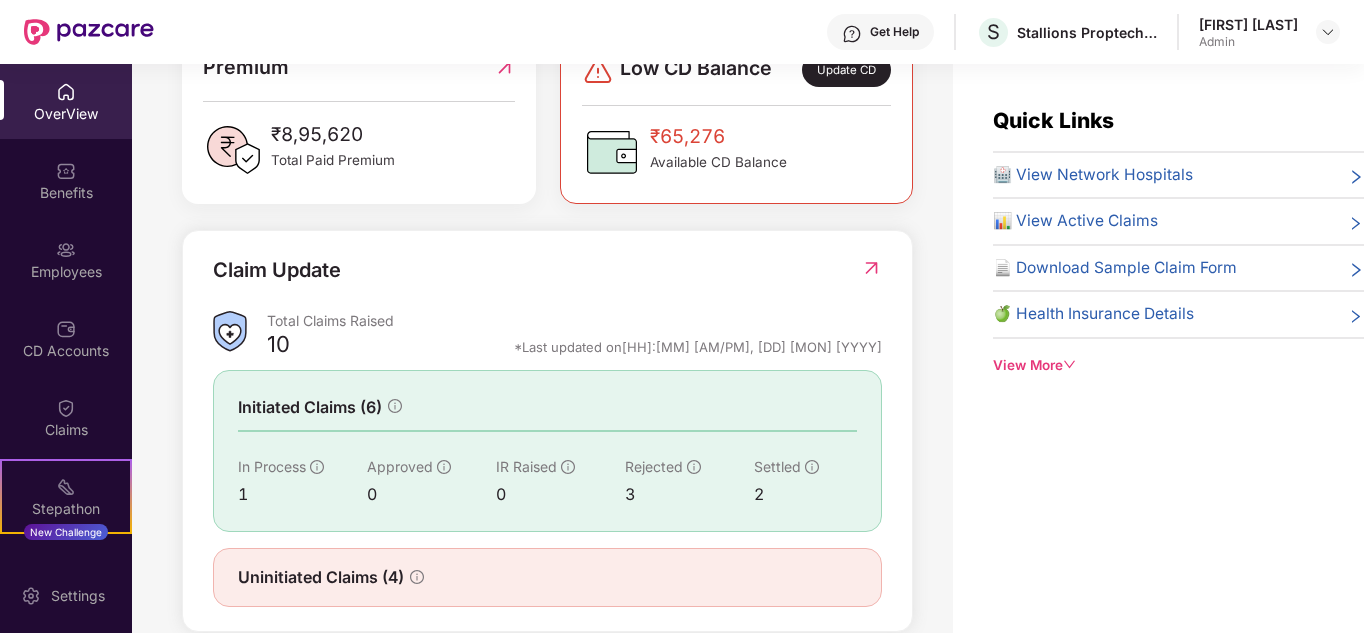 scroll, scrollTop: 598, scrollLeft: 0, axis: vertical 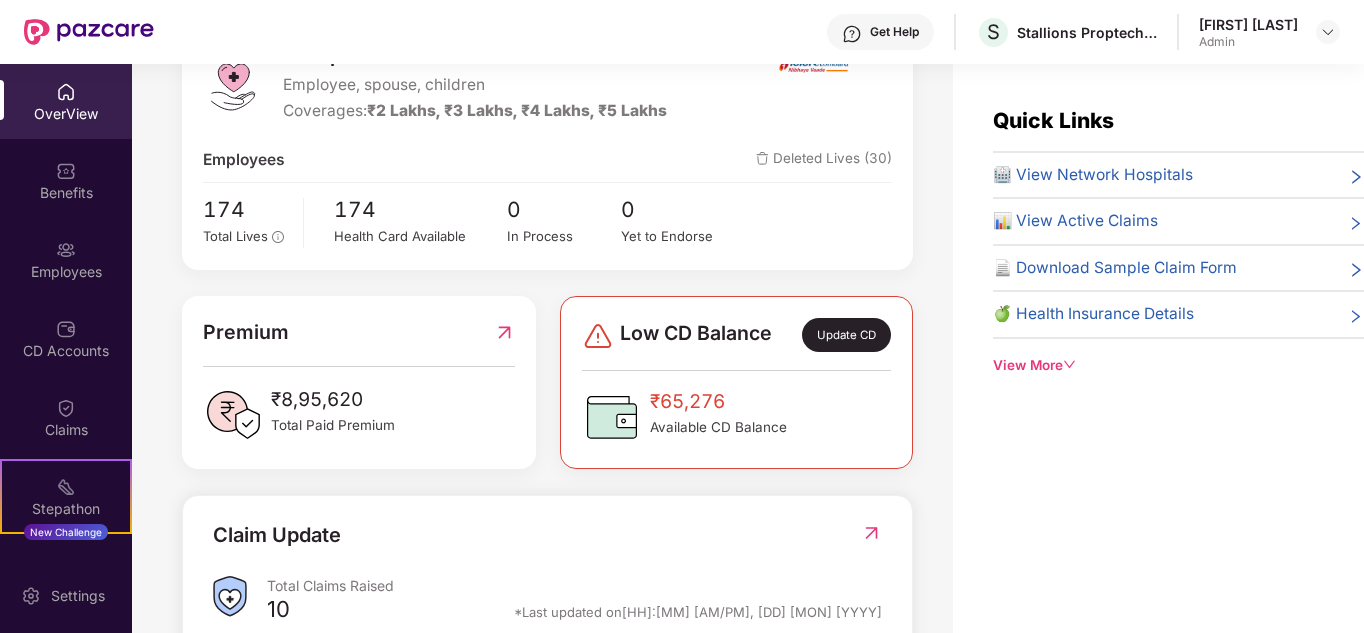 click on "View More" at bounding box center (1178, 365) 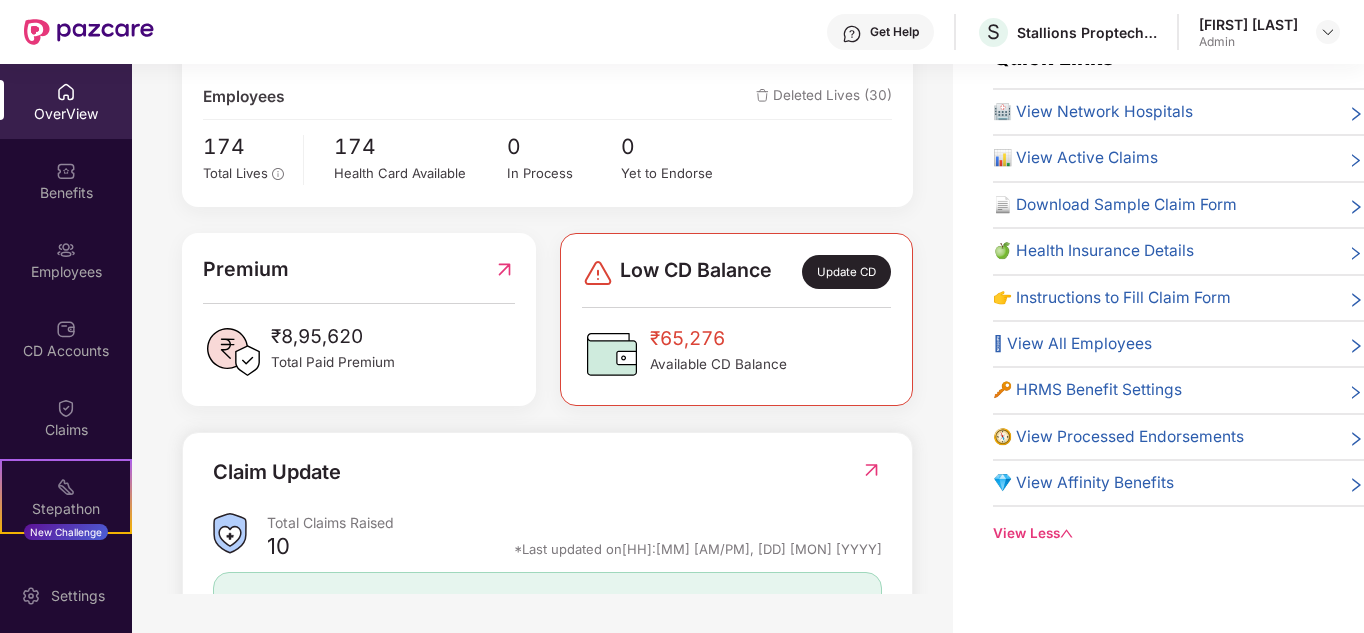 scroll, scrollTop: 64, scrollLeft: 0, axis: vertical 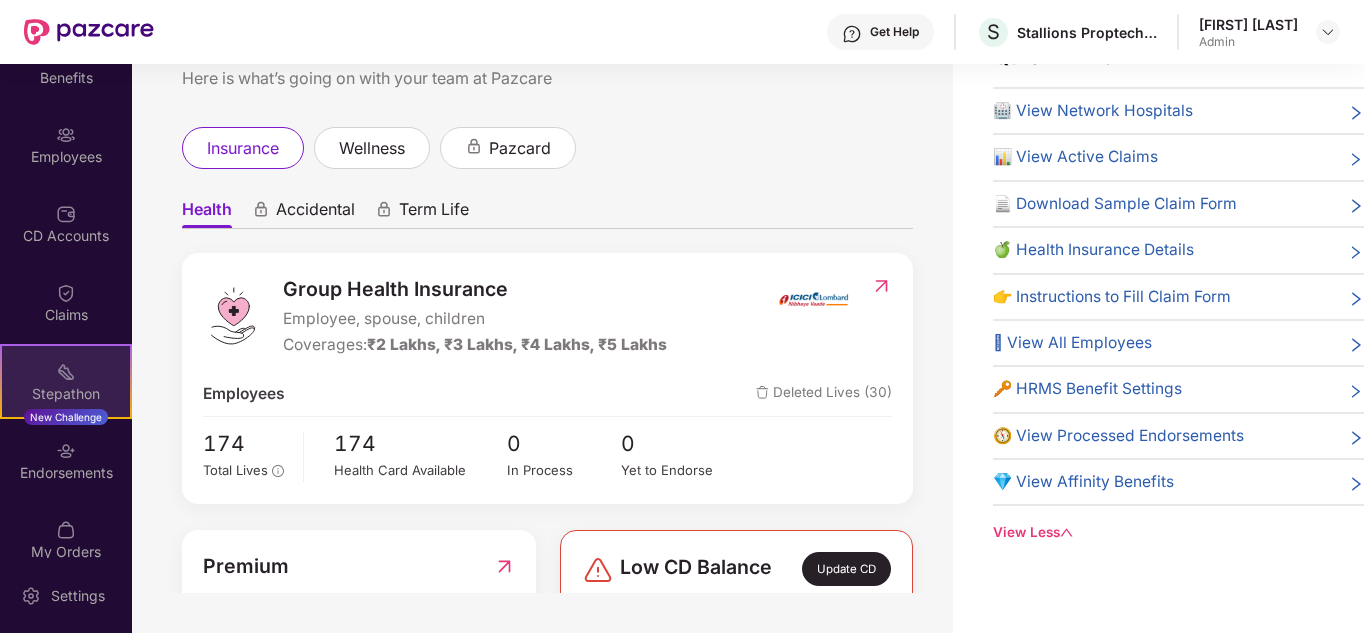 click on "Stepathon New Challenge" at bounding box center [66, 381] 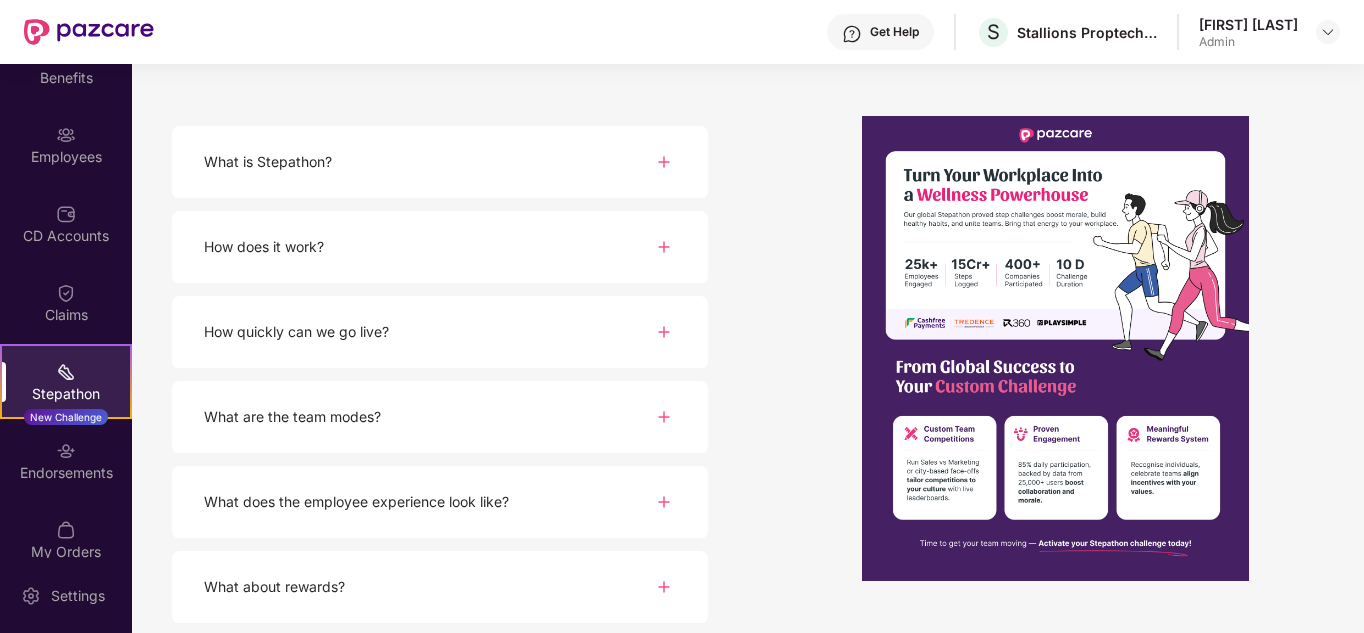 scroll, scrollTop: 266, scrollLeft: 0, axis: vertical 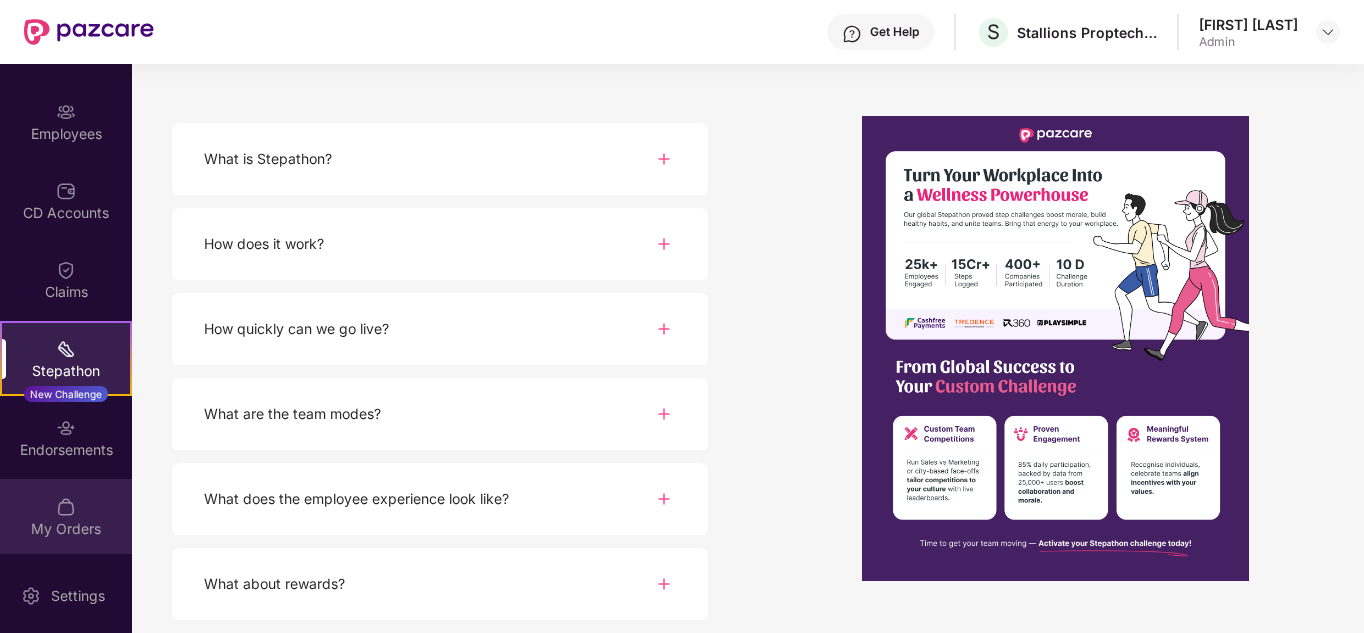 click on "My Orders" at bounding box center [66, 516] 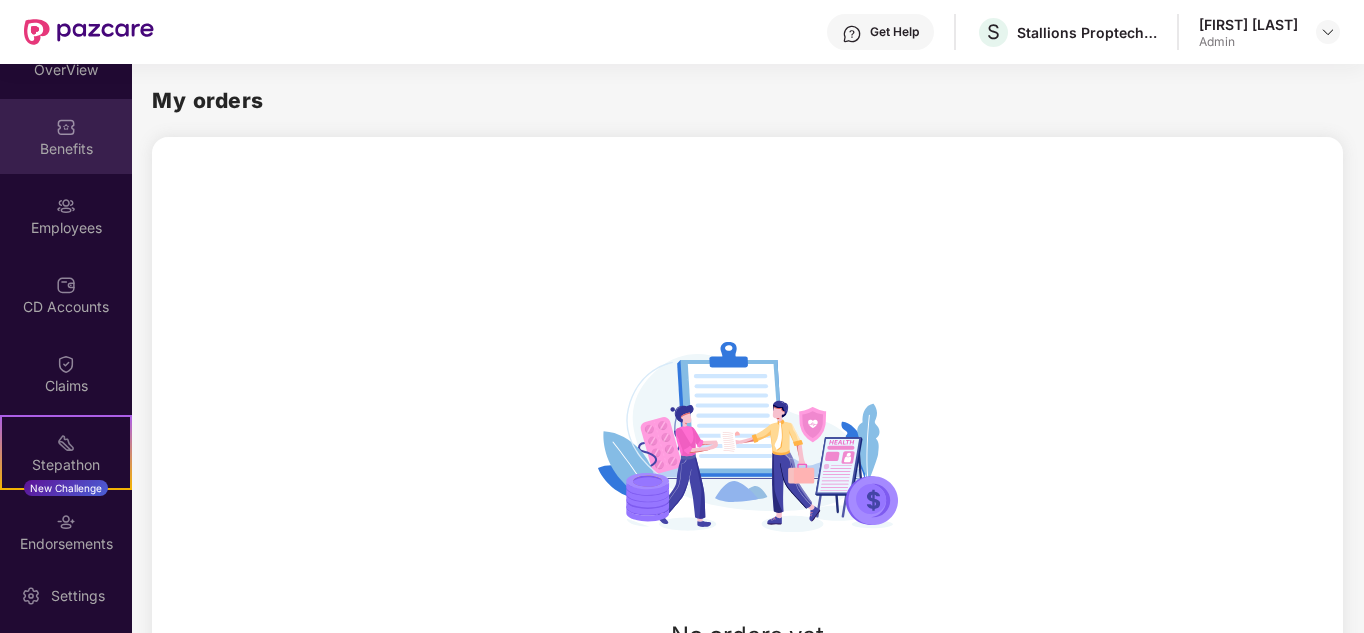 scroll, scrollTop: 0, scrollLeft: 0, axis: both 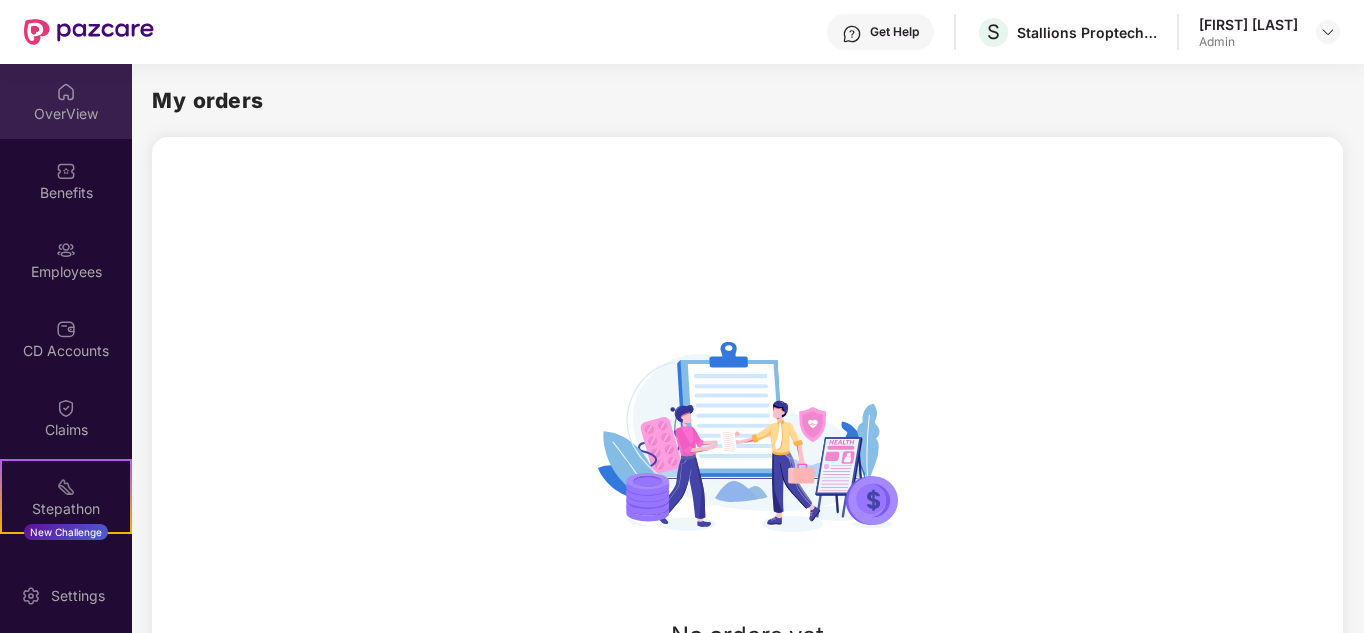 click at bounding box center [66, 92] 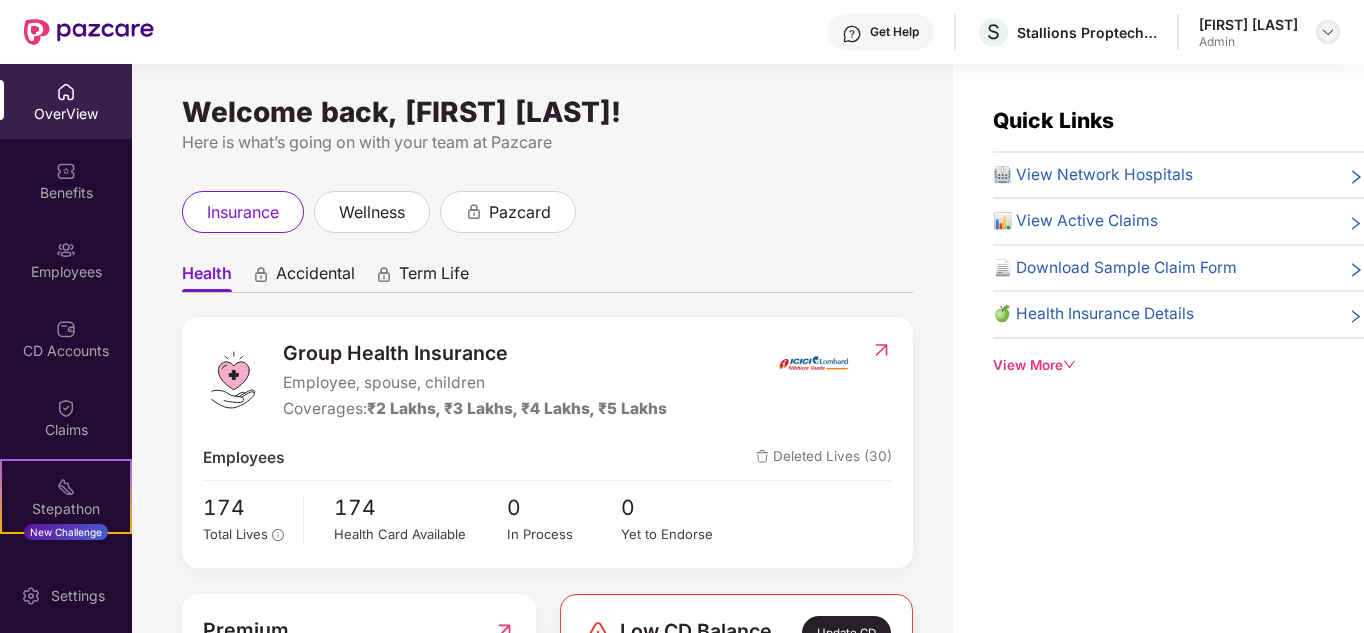 click at bounding box center [1328, 32] 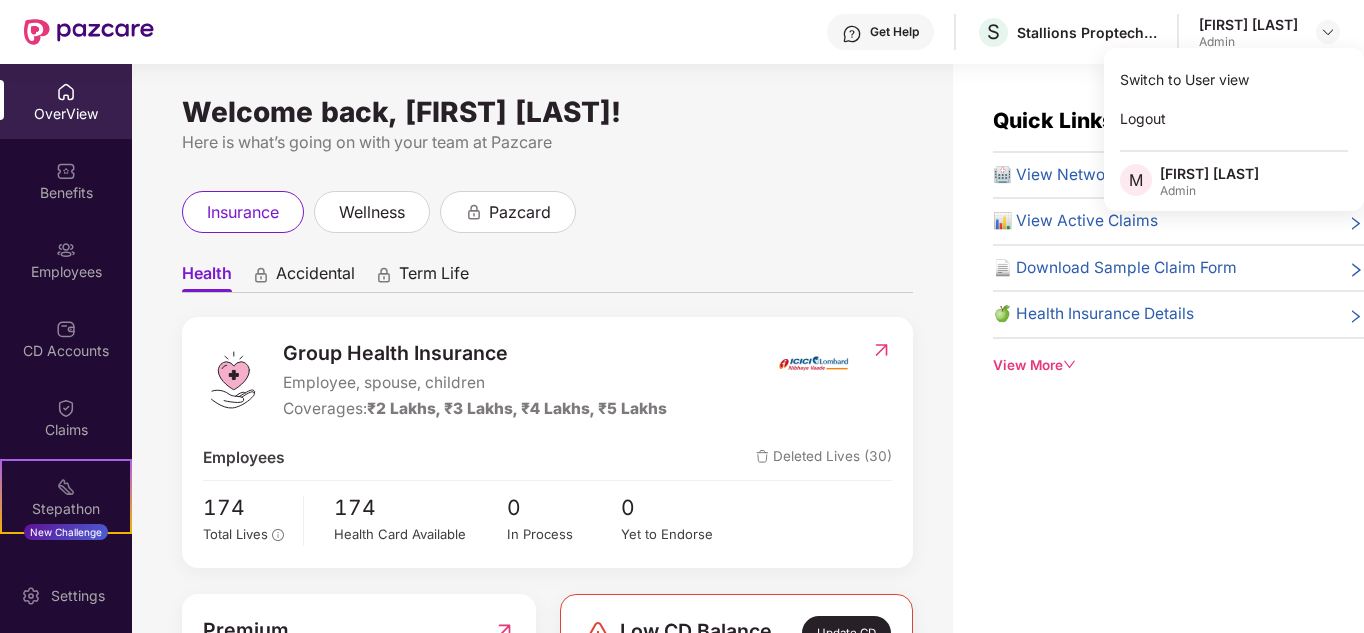 click on "Quick Links 🏥 View Network Hospitals 📊 View Active Claims 📄 Download Sample Claim Form 🍏 Health Insurance Details View More" at bounding box center [1158, 380] 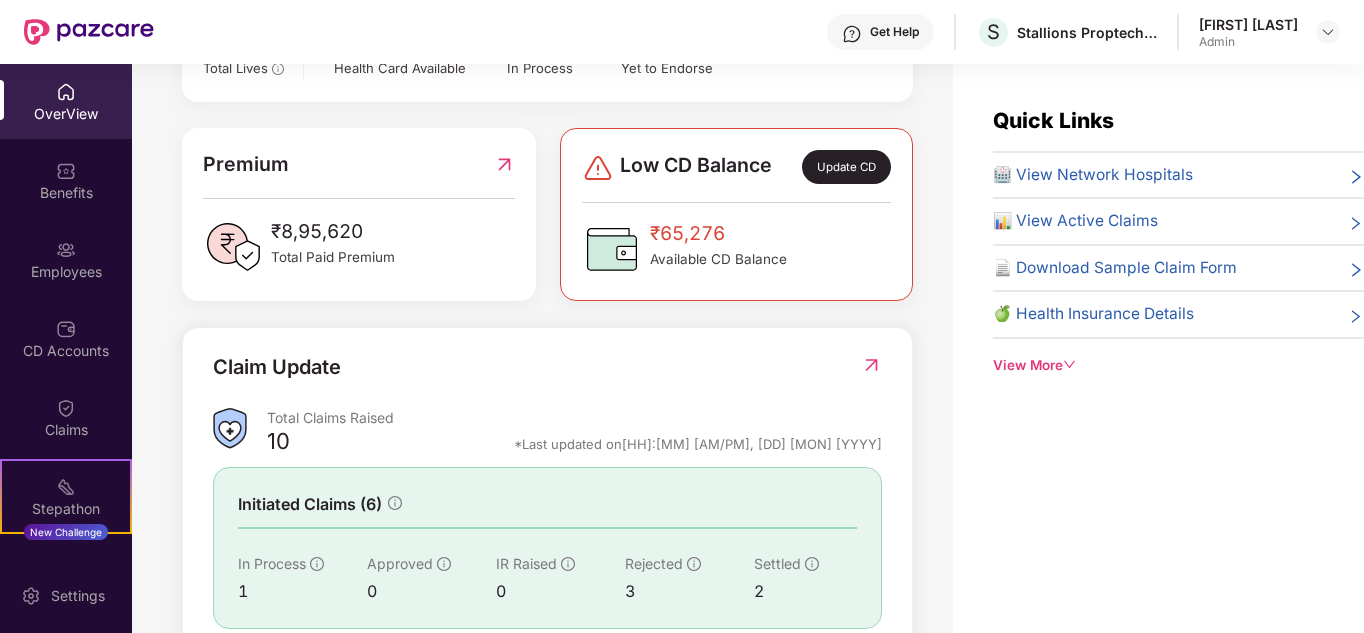 scroll, scrollTop: 500, scrollLeft: 0, axis: vertical 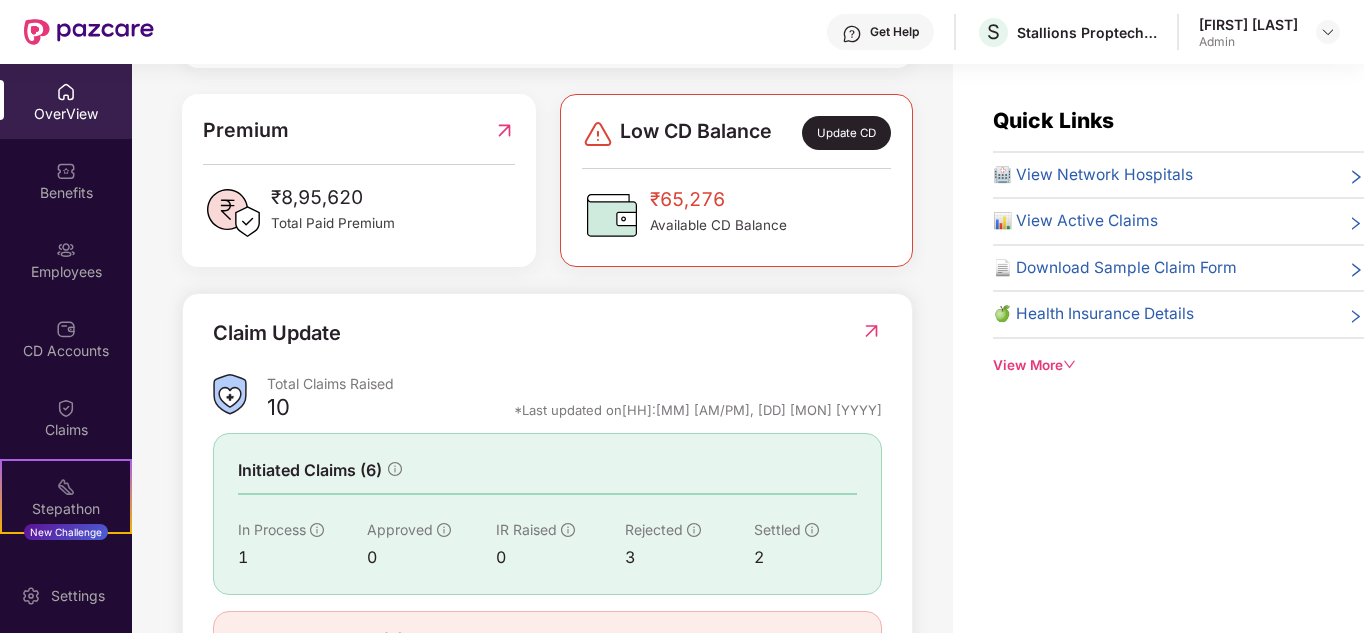 click at bounding box center [871, 331] 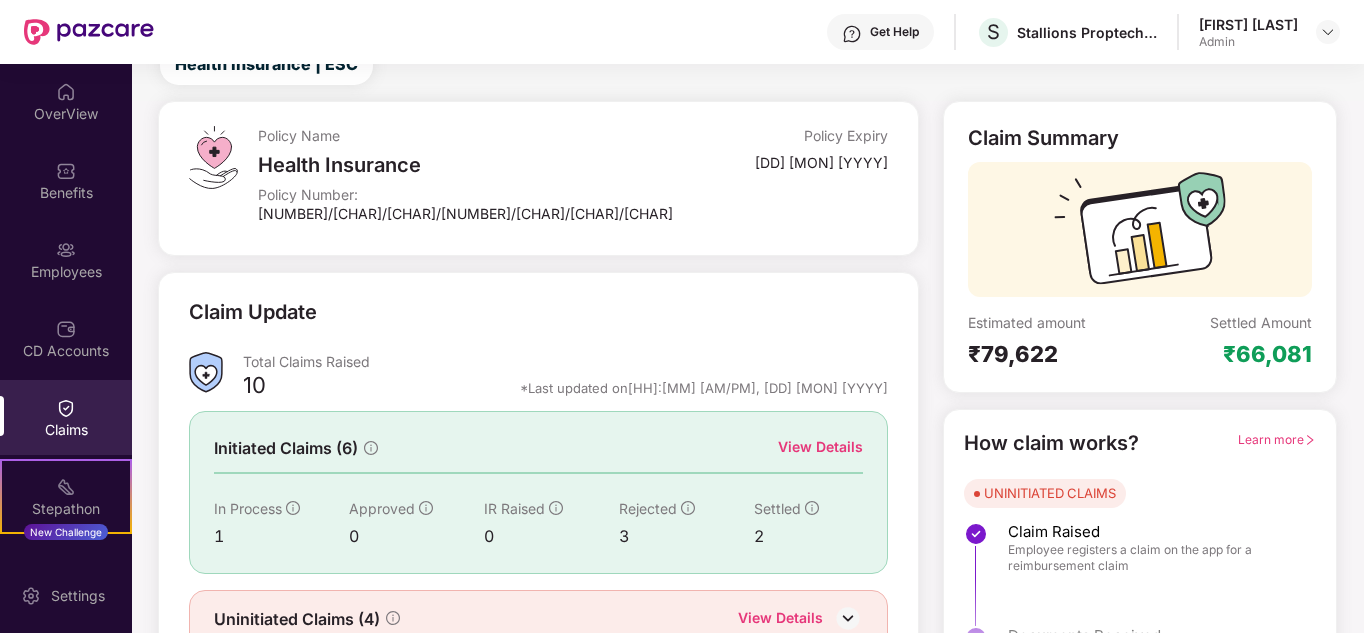 scroll, scrollTop: 150, scrollLeft: 0, axis: vertical 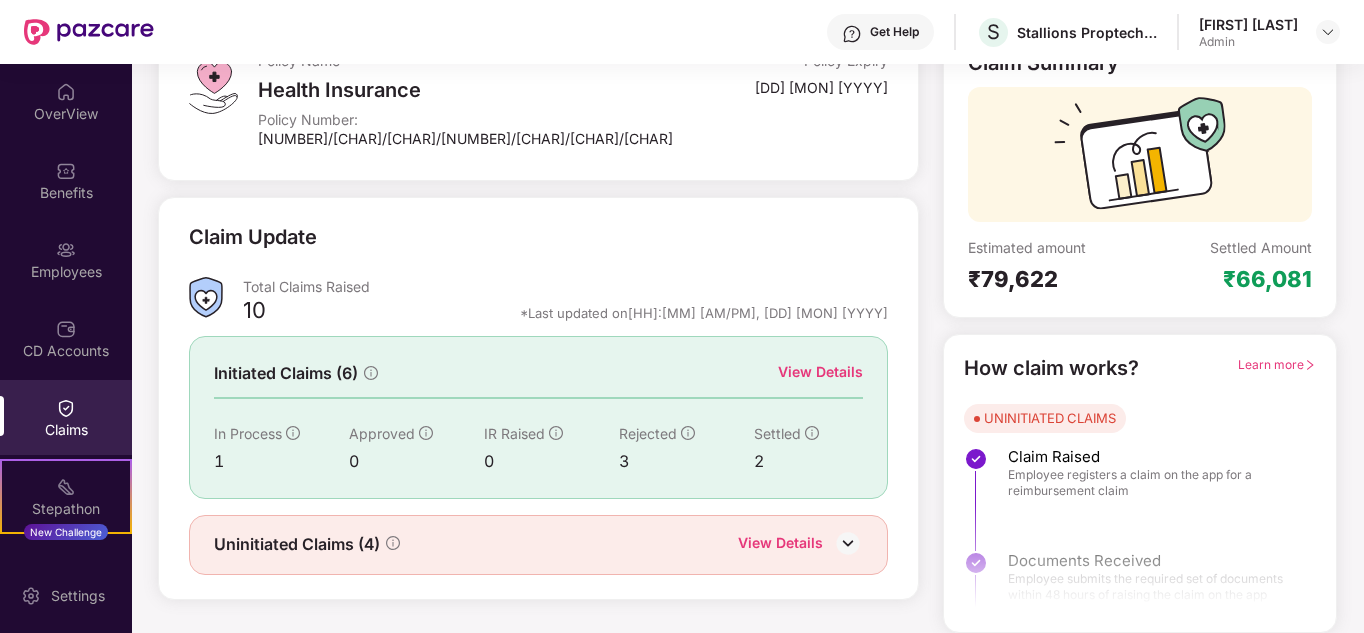 click at bounding box center (848, 543) 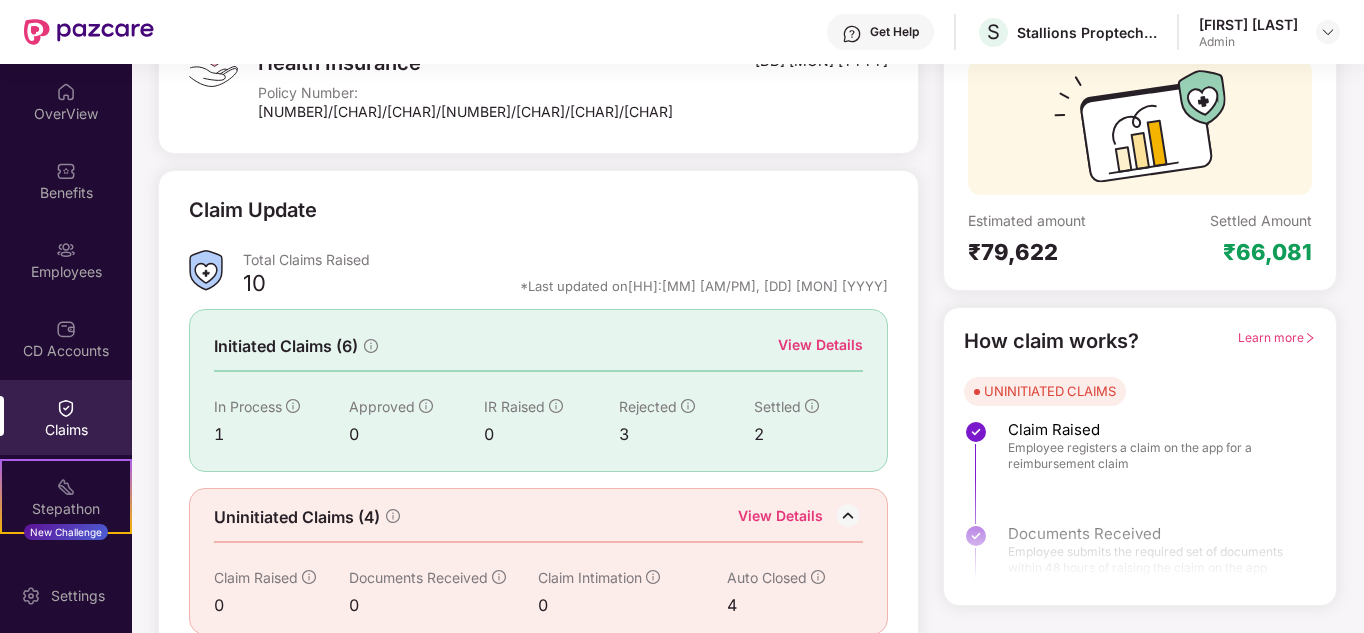 scroll, scrollTop: 185, scrollLeft: 0, axis: vertical 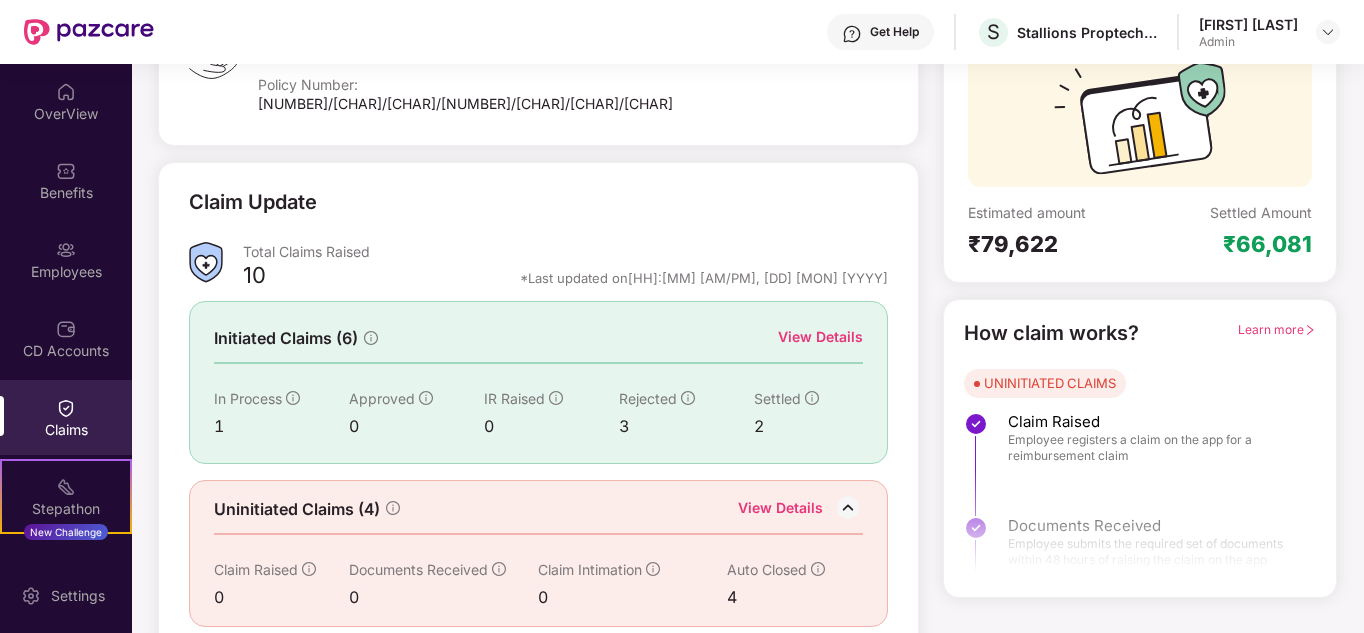 click on "4" at bounding box center [781, 597] 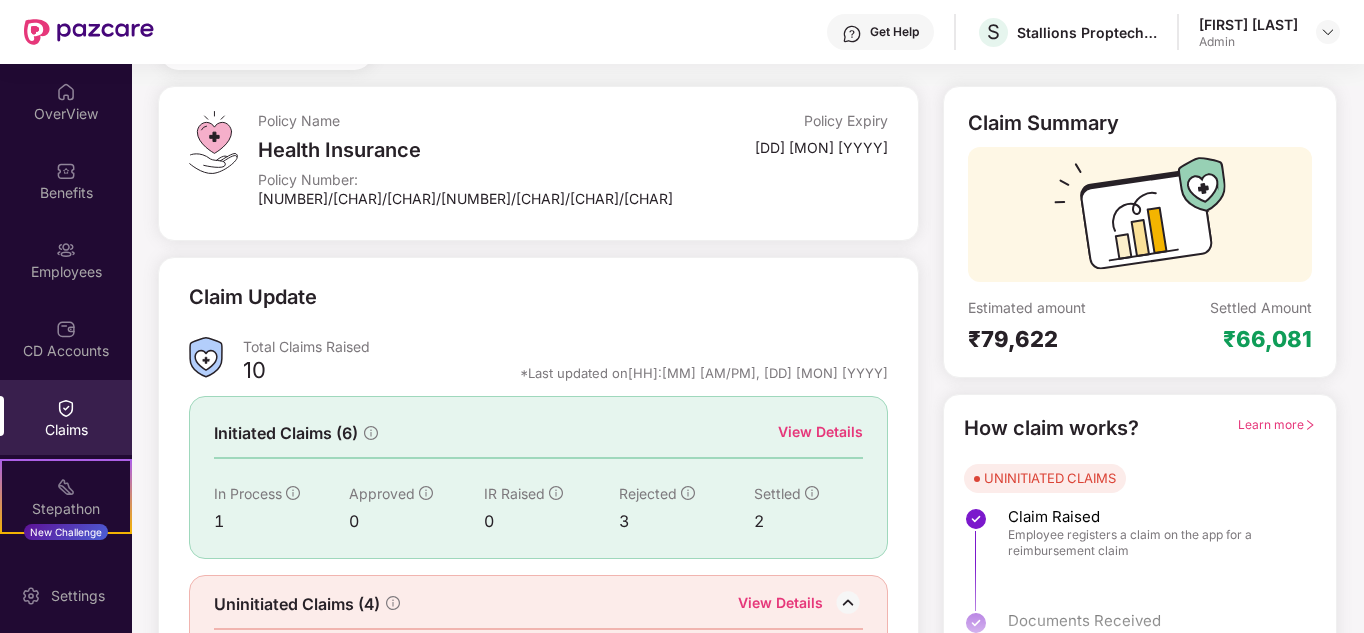 scroll, scrollTop: 0, scrollLeft: 0, axis: both 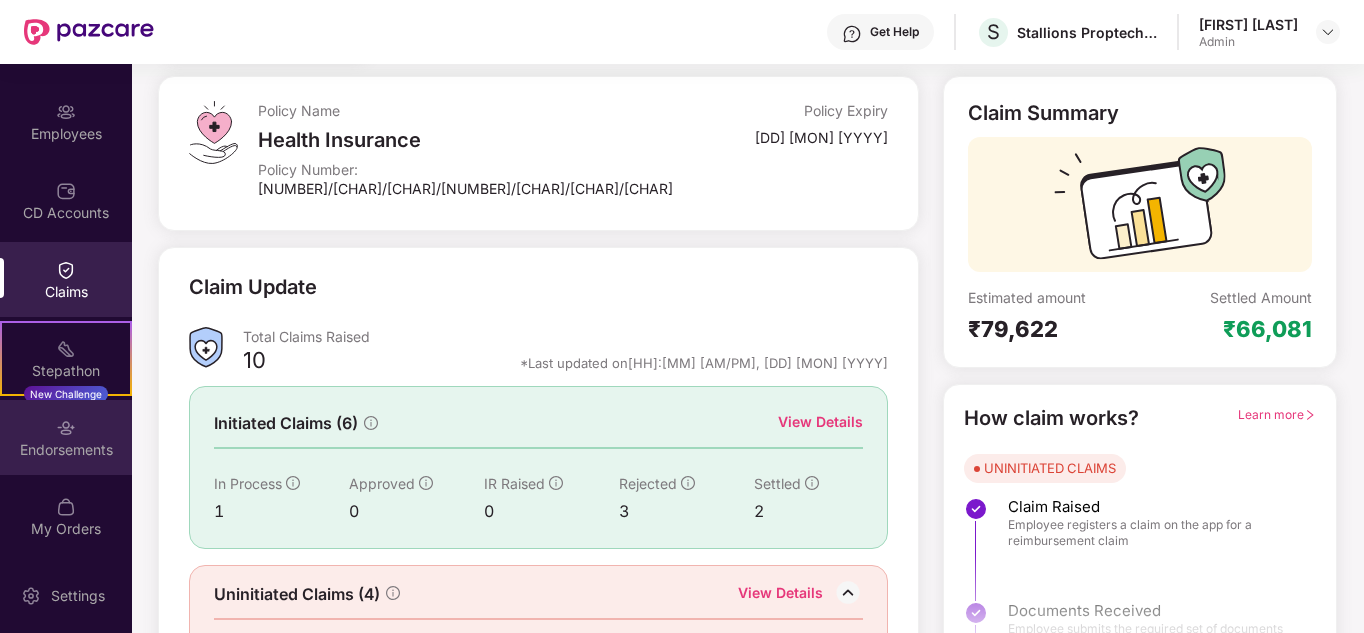 click on "Endorsements" at bounding box center [66, 450] 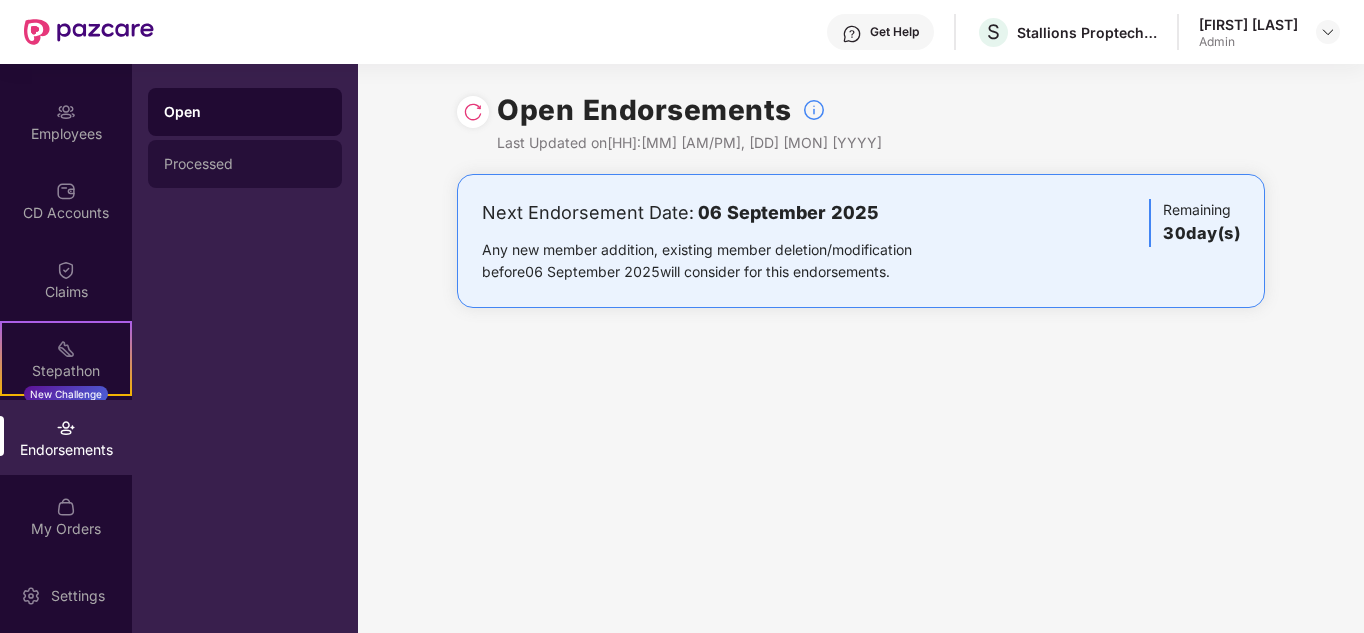 click on "Processed" at bounding box center [245, 164] 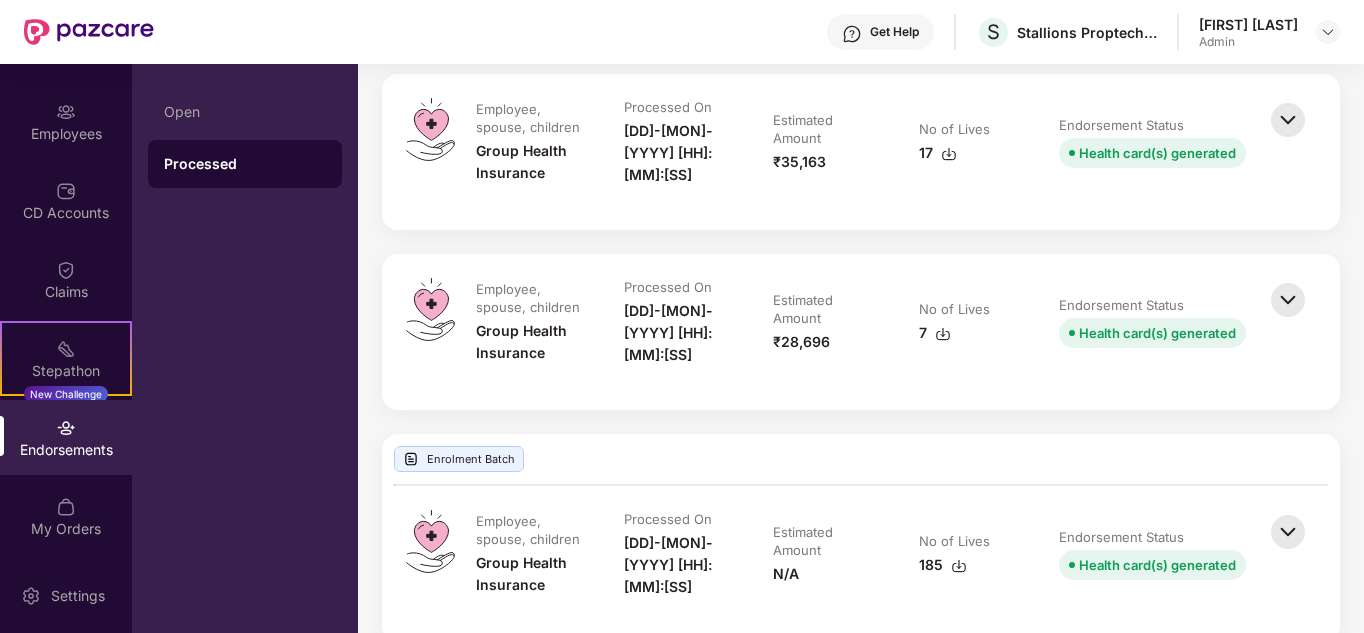 scroll, scrollTop: 447, scrollLeft: 0, axis: vertical 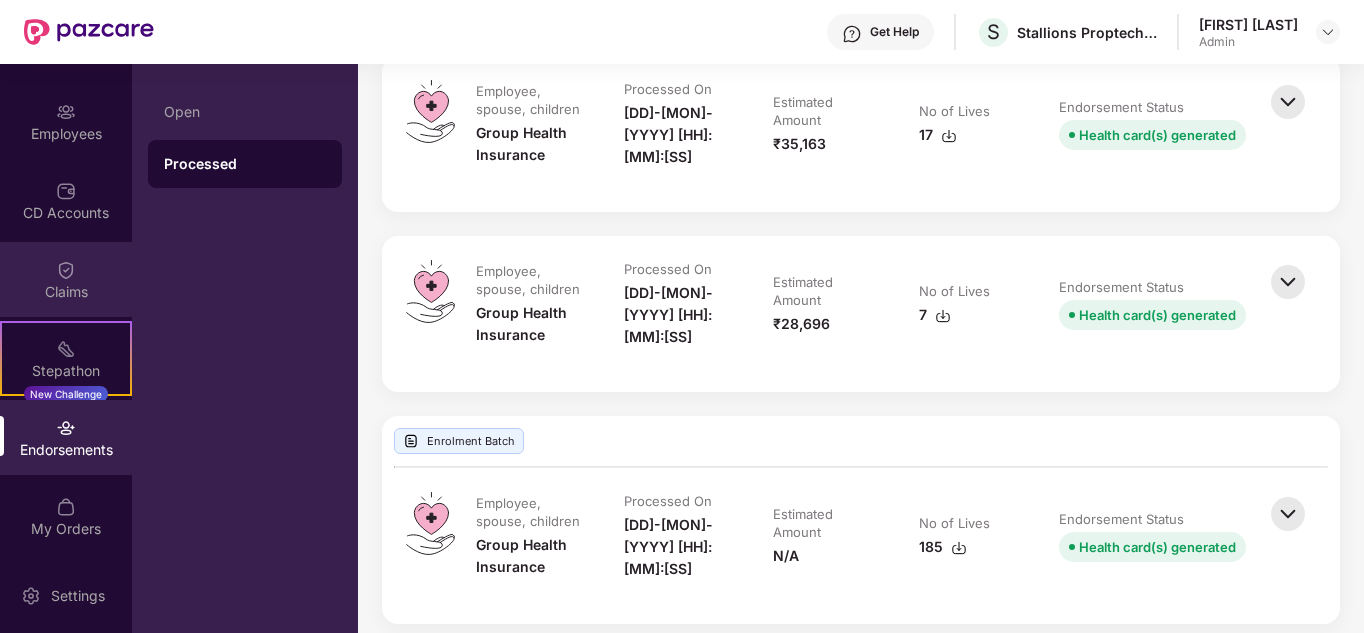 click on "Claims" at bounding box center (66, 292) 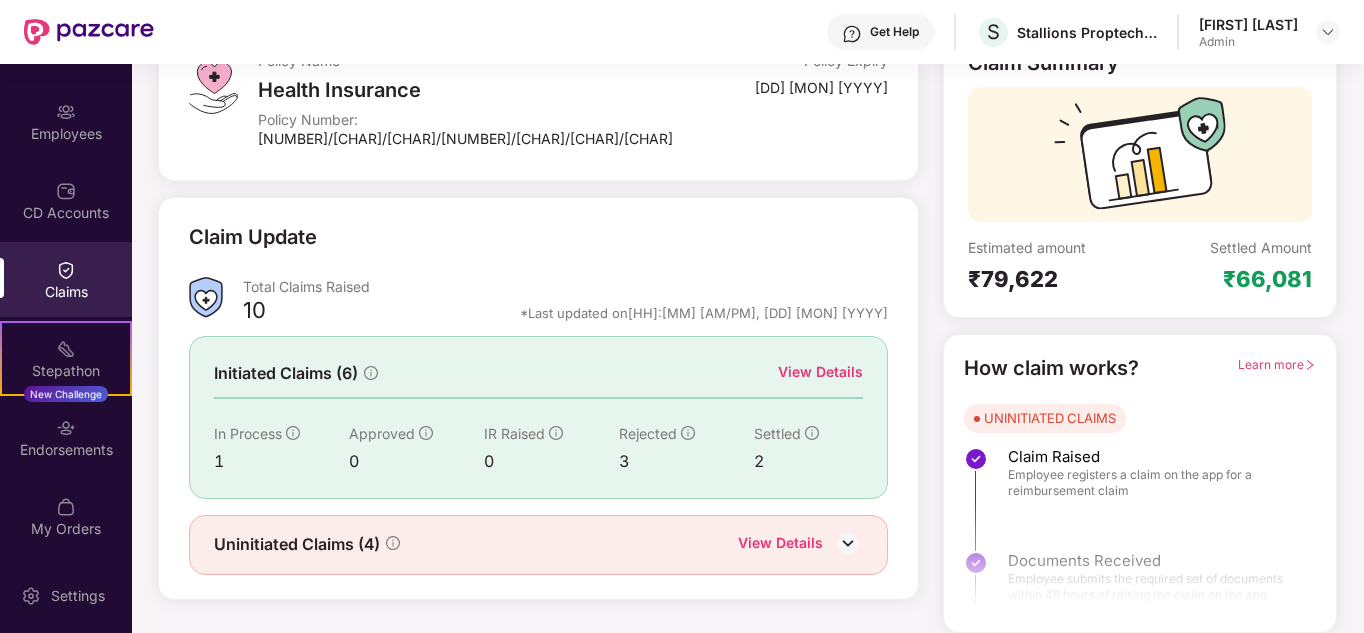 scroll, scrollTop: 0, scrollLeft: 0, axis: both 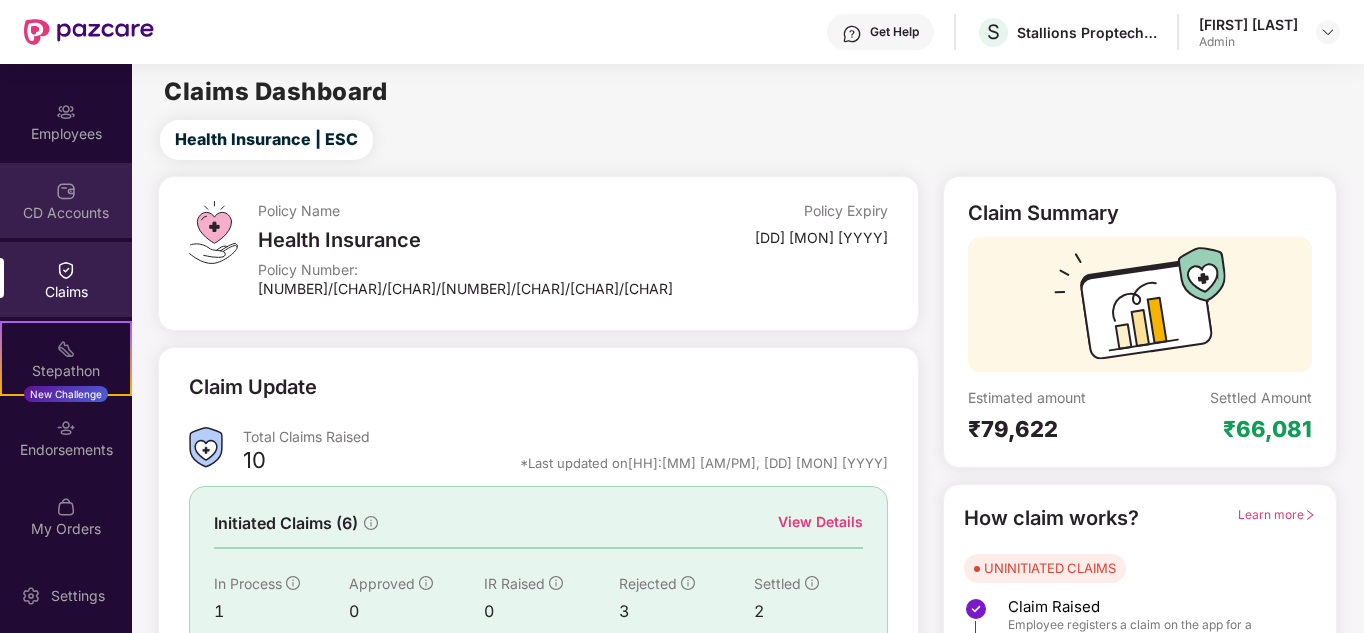 click on "CD Accounts" at bounding box center (66, 213) 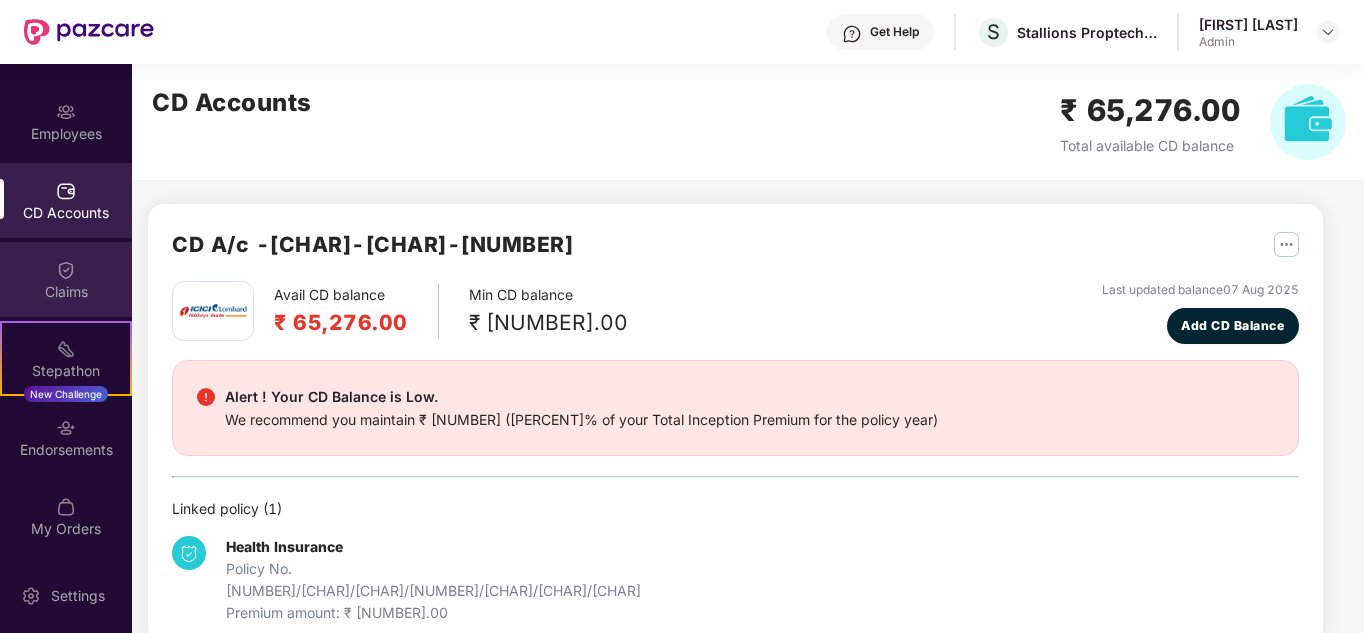 click at bounding box center [66, 270] 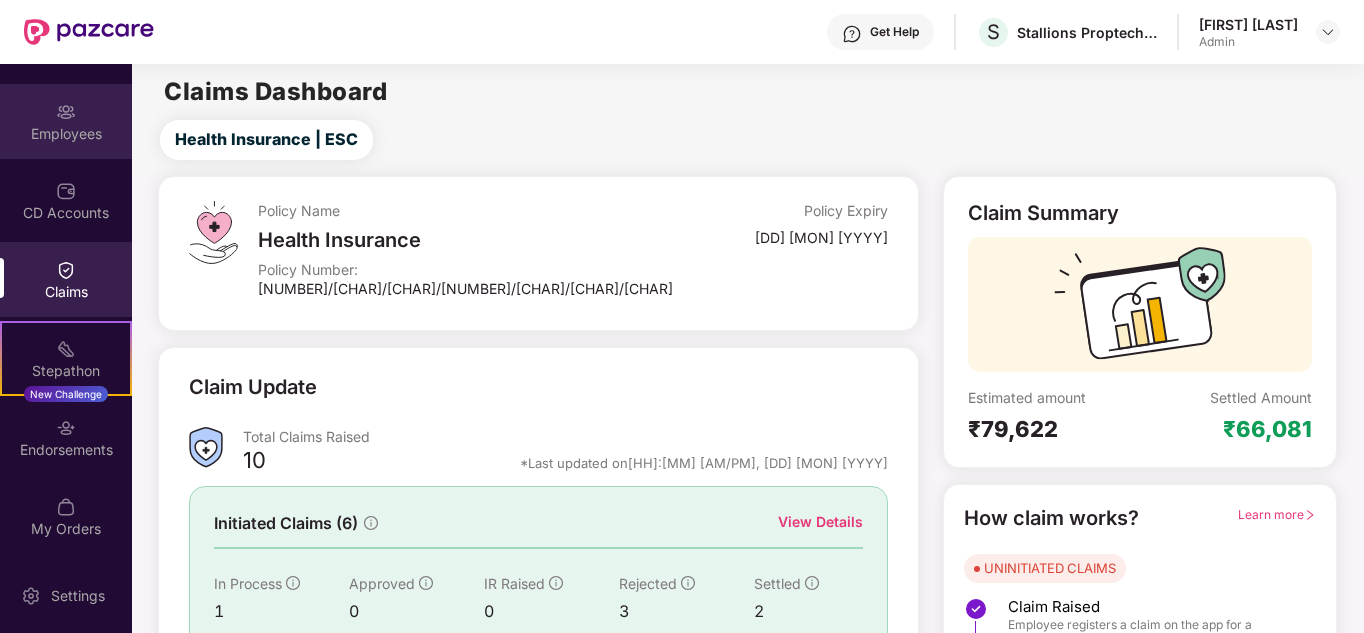 click on "Employees" at bounding box center [66, 134] 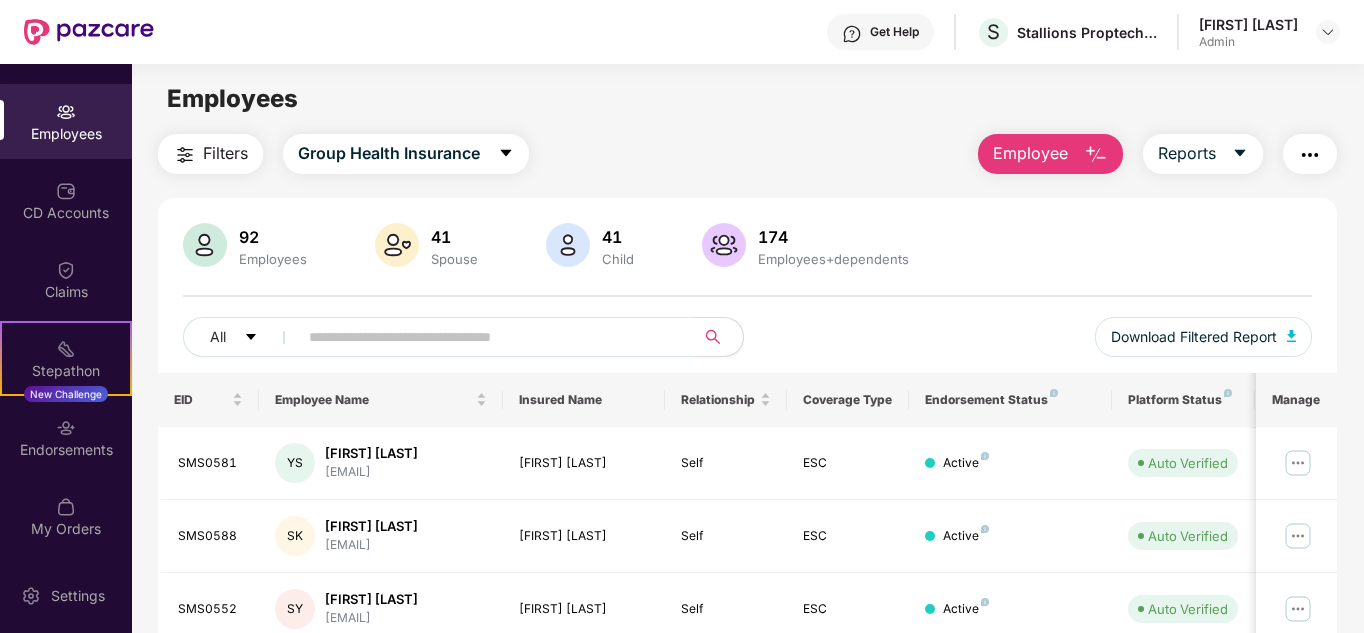 click on "Filters" at bounding box center (225, 153) 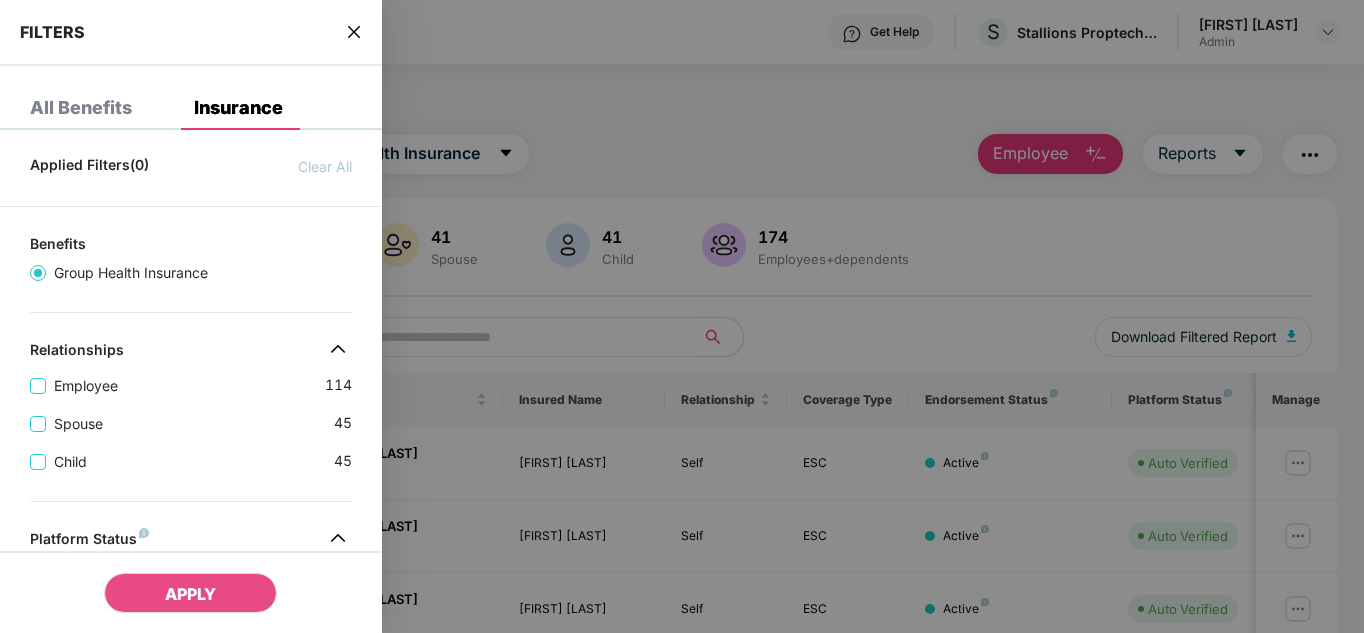 click on "All Benefits" at bounding box center [66, 108] 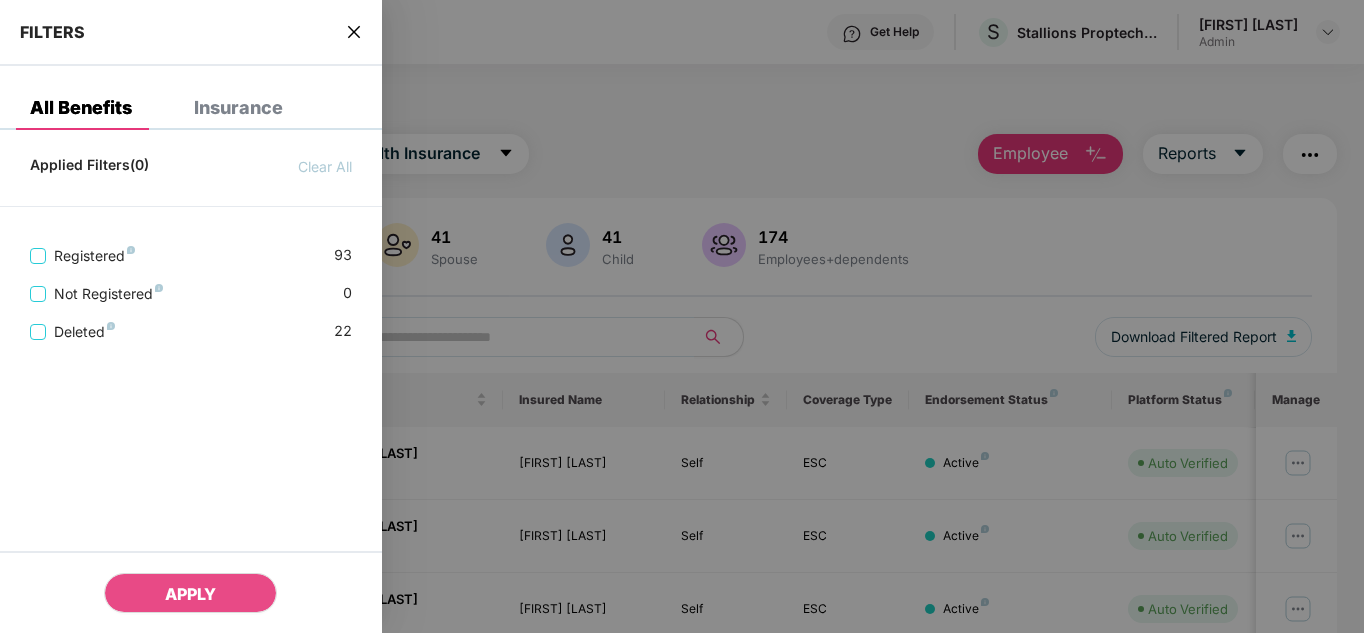 click at bounding box center (682, 316) 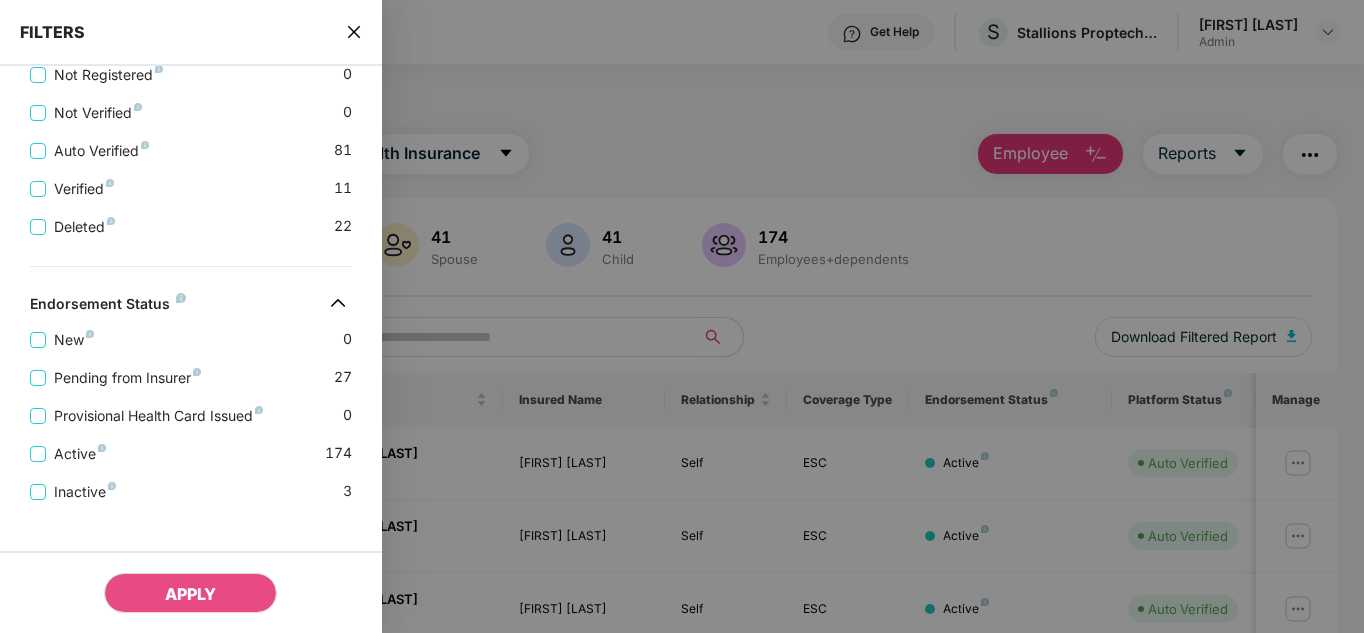 scroll, scrollTop: 520, scrollLeft: 0, axis: vertical 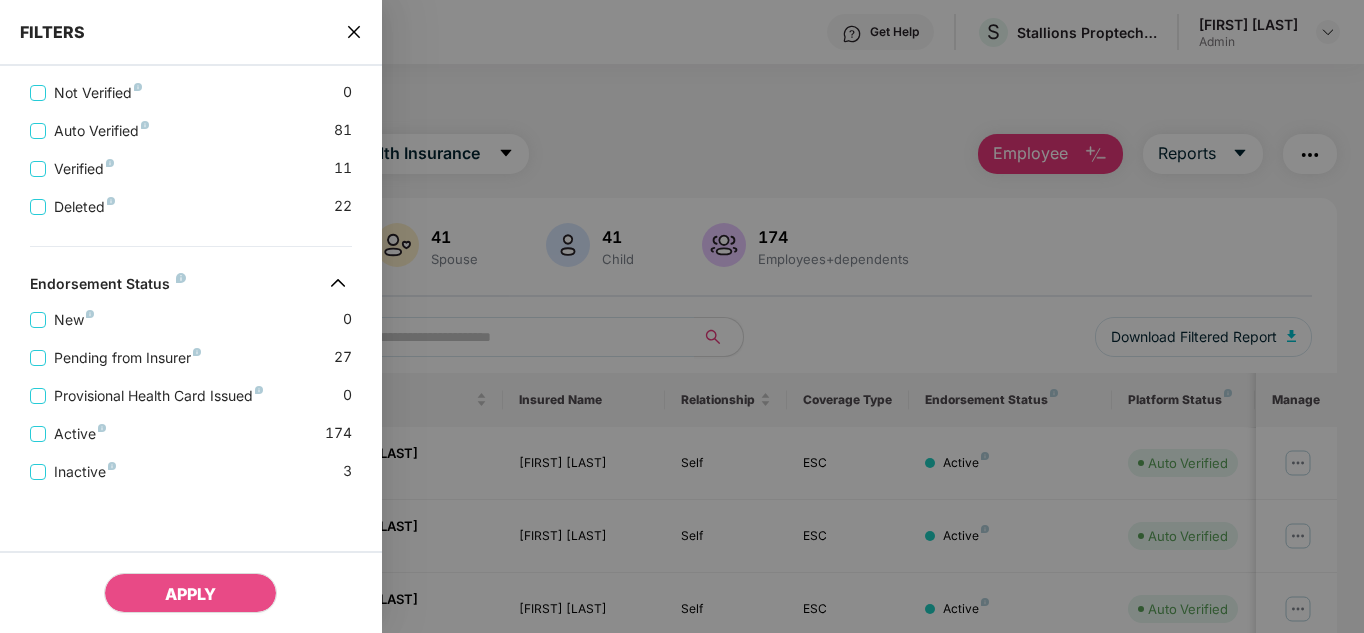 click on "FILTERS" at bounding box center [191, 33] 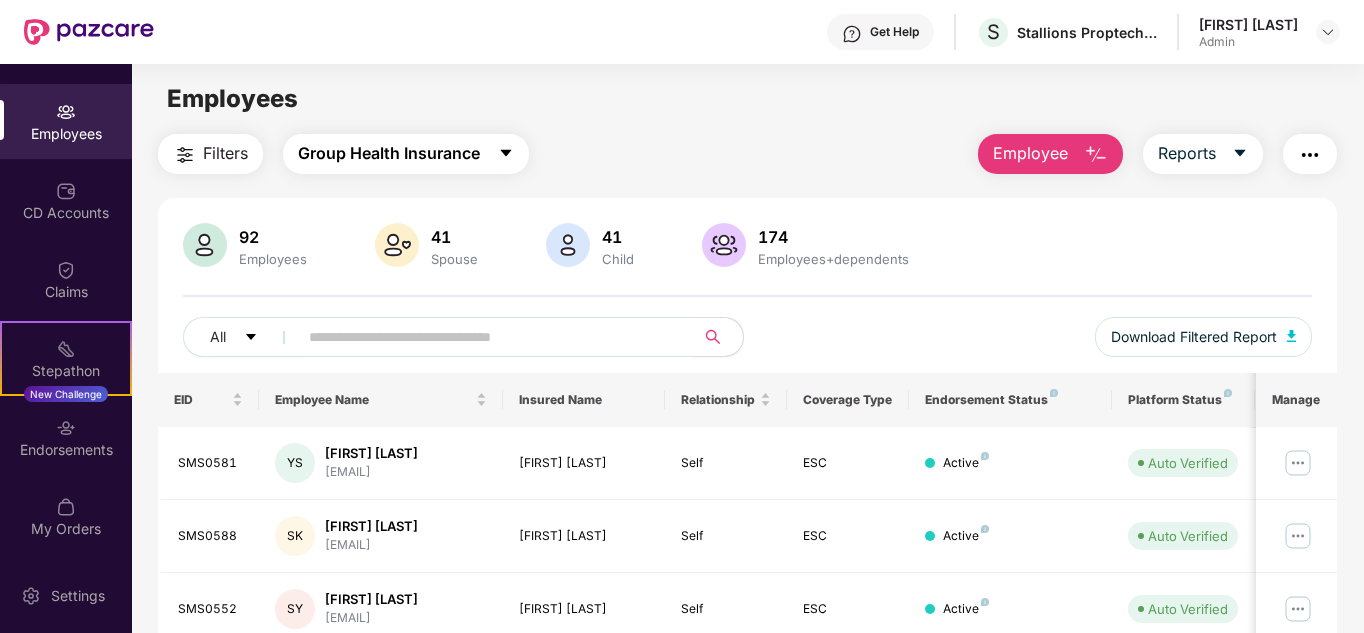 click on "Group Health Insurance" at bounding box center (389, 153) 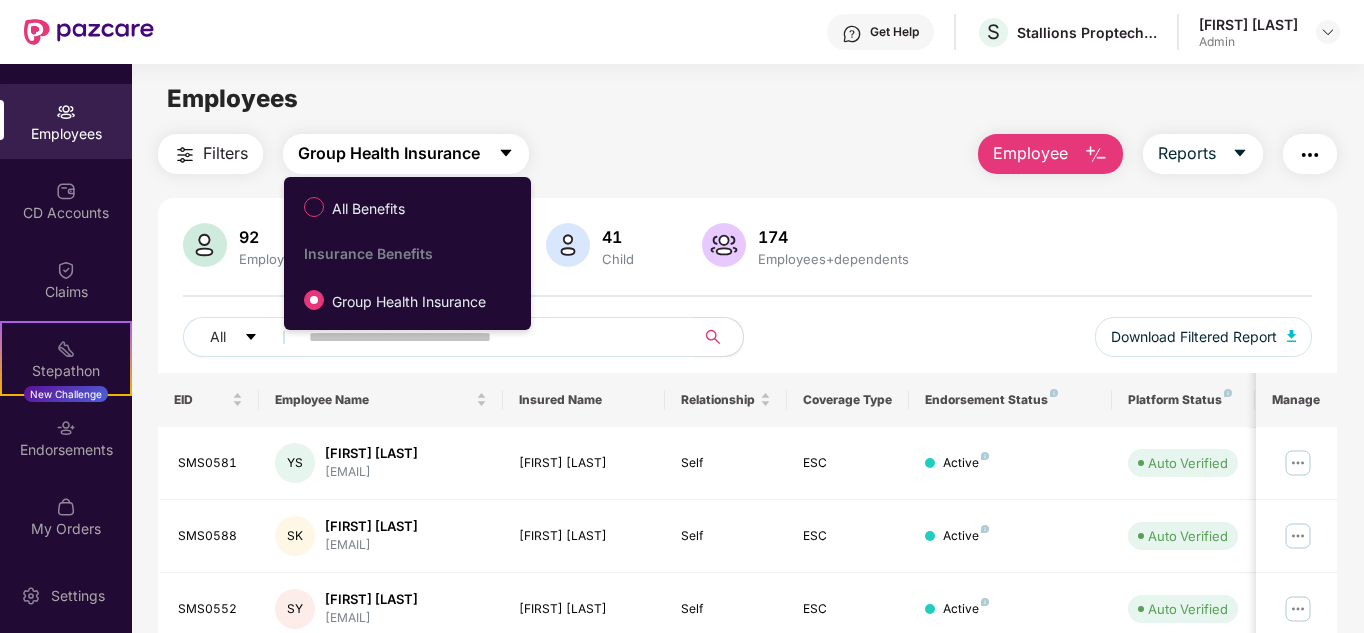 click on "Group Health Insurance" at bounding box center [389, 153] 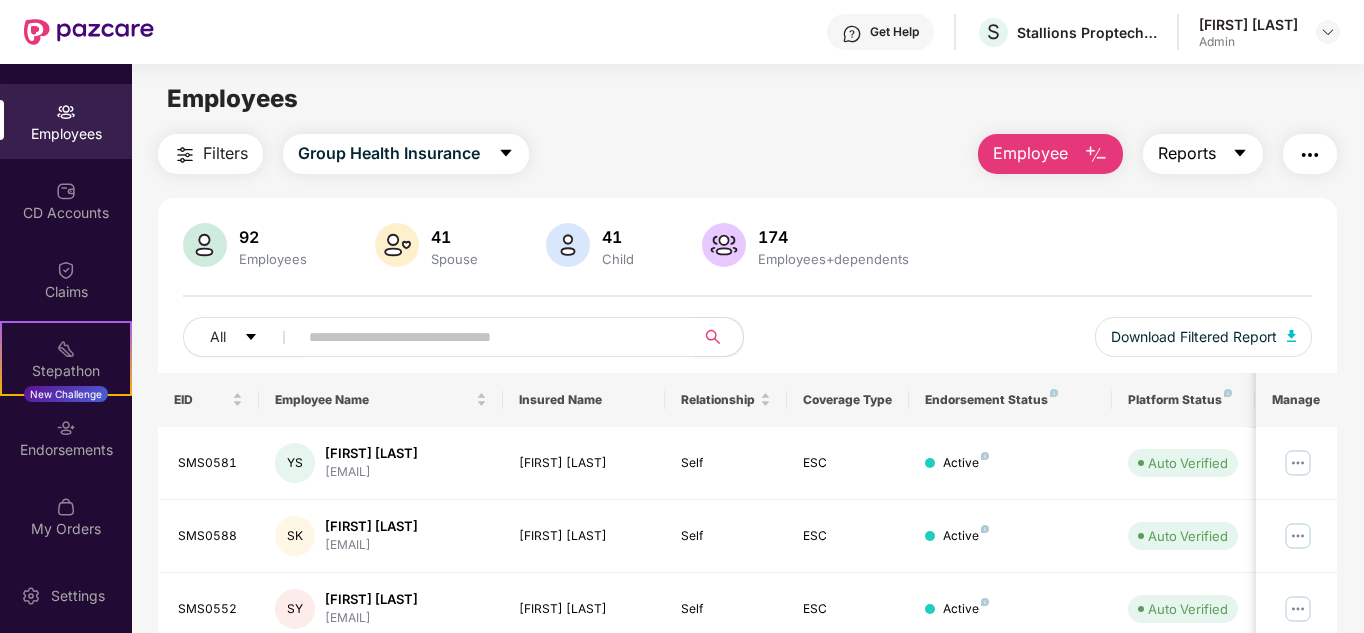 click 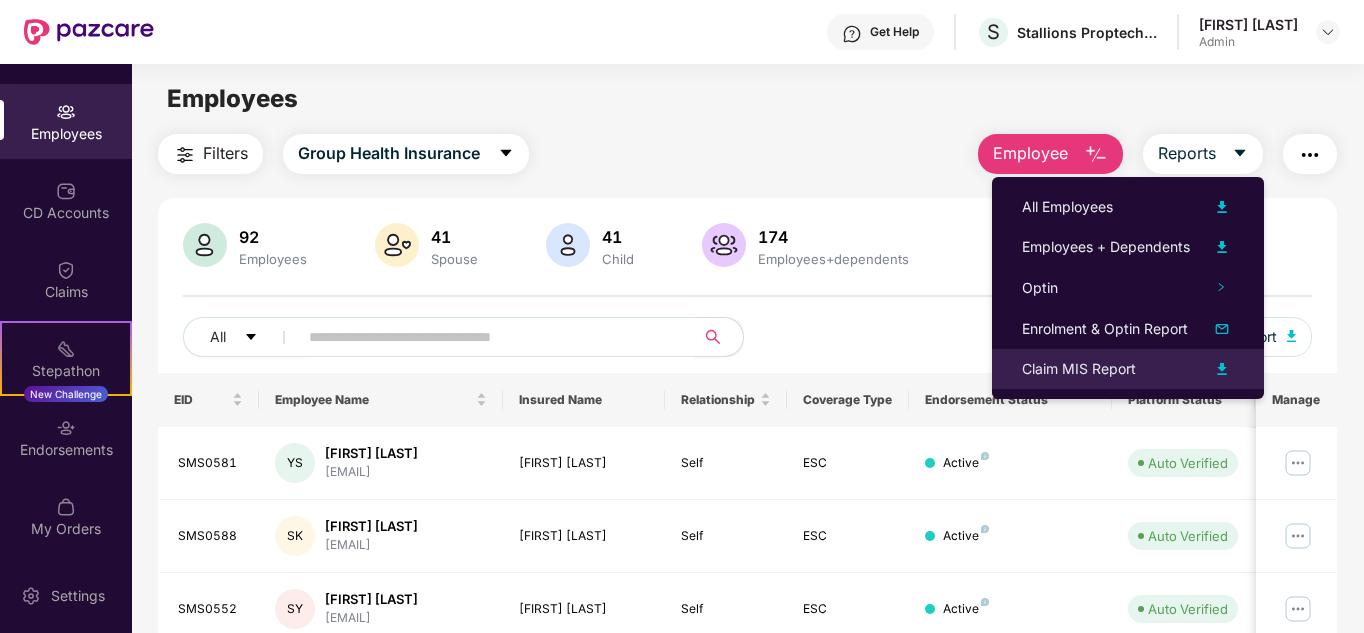 click at bounding box center (1222, 369) 